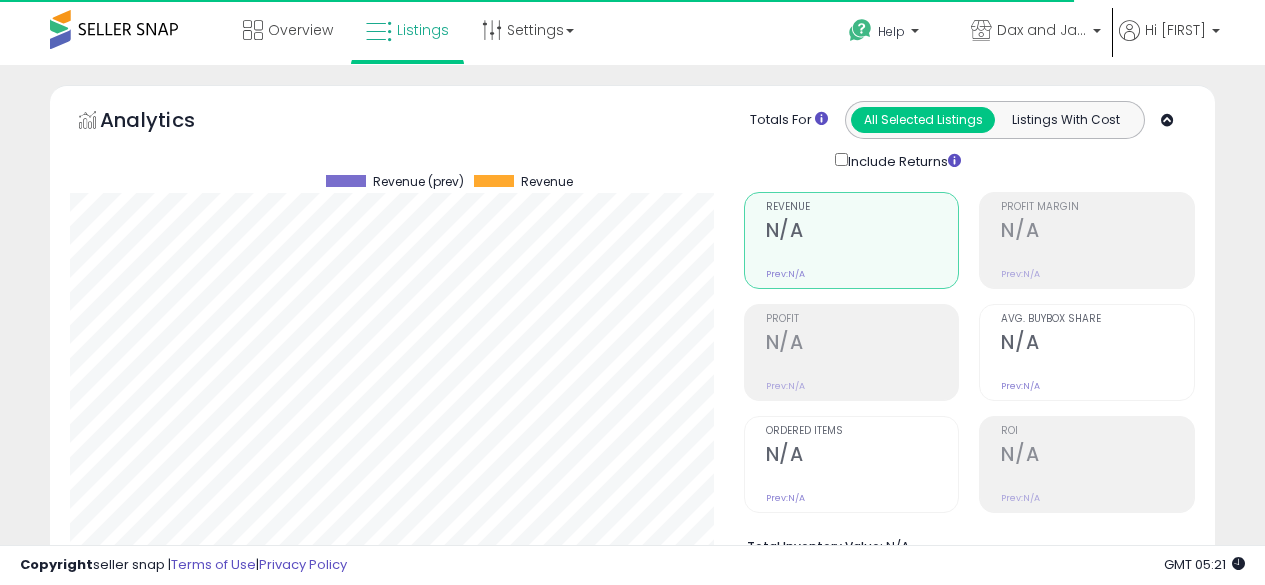 scroll, scrollTop: 209, scrollLeft: 0, axis: vertical 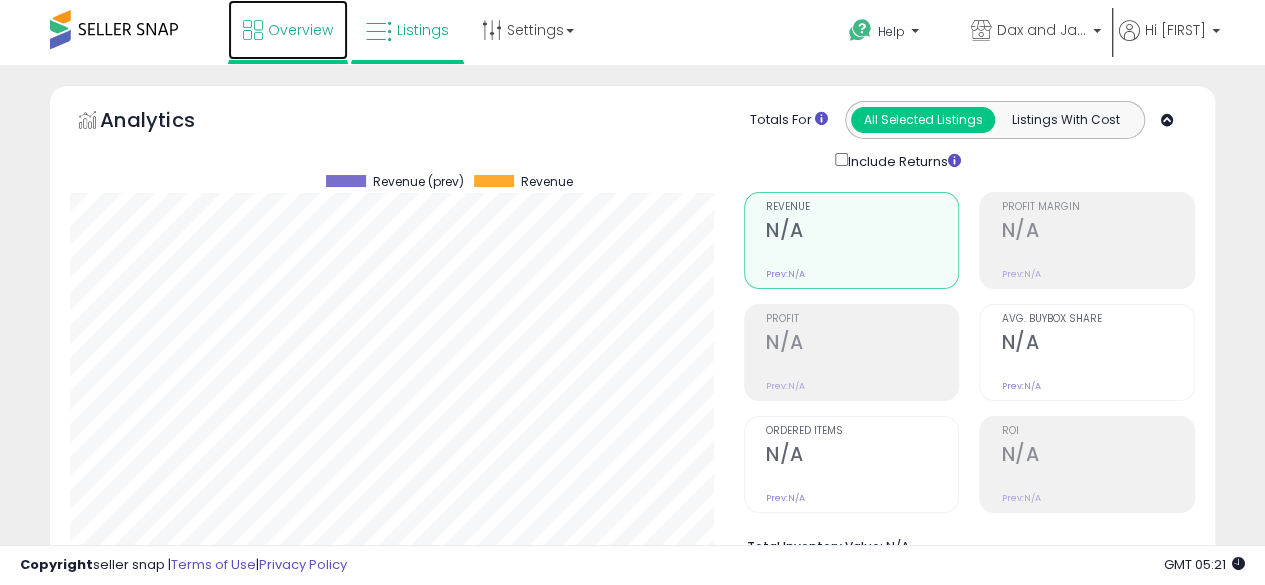 click on "Overview" at bounding box center [300, 30] 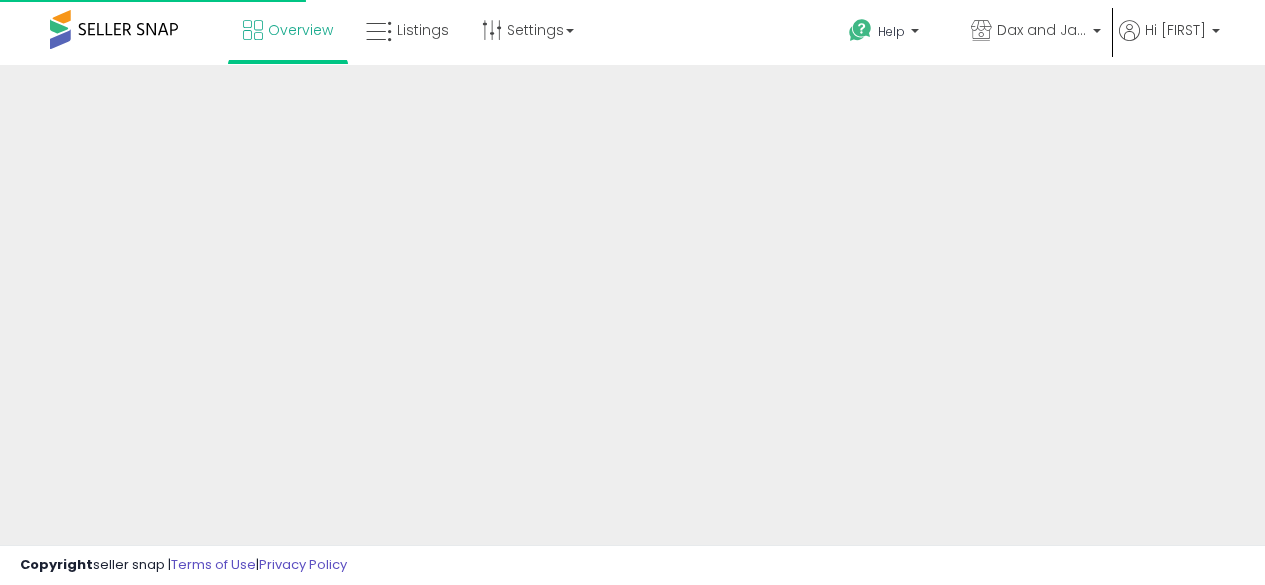 scroll, scrollTop: 0, scrollLeft: 0, axis: both 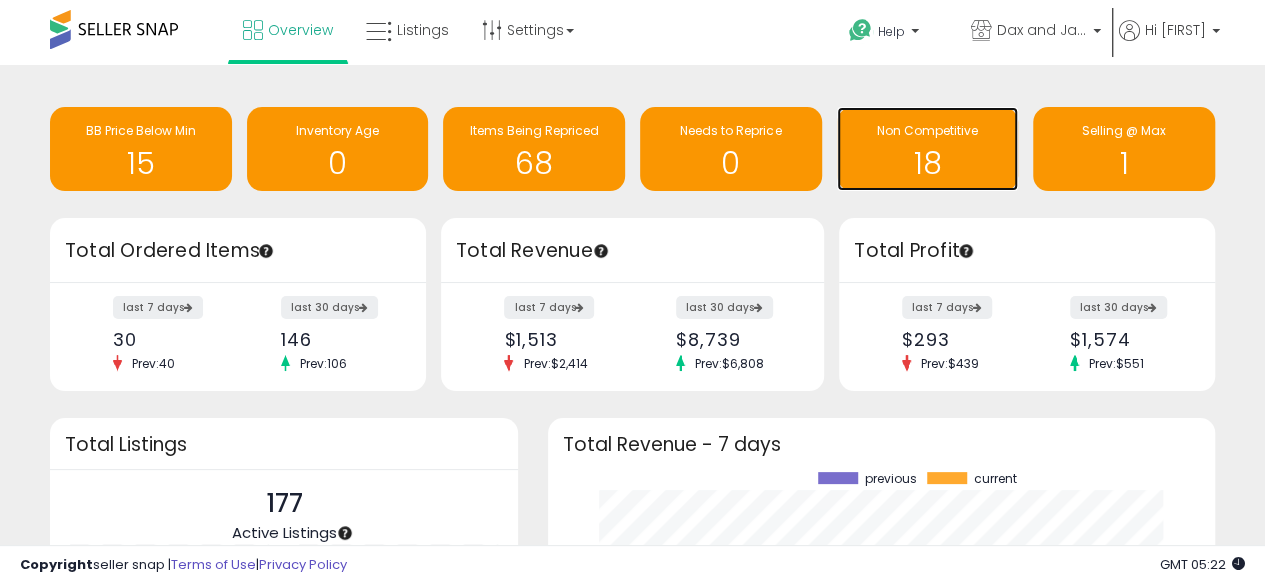 click on "18" at bounding box center (928, 151) 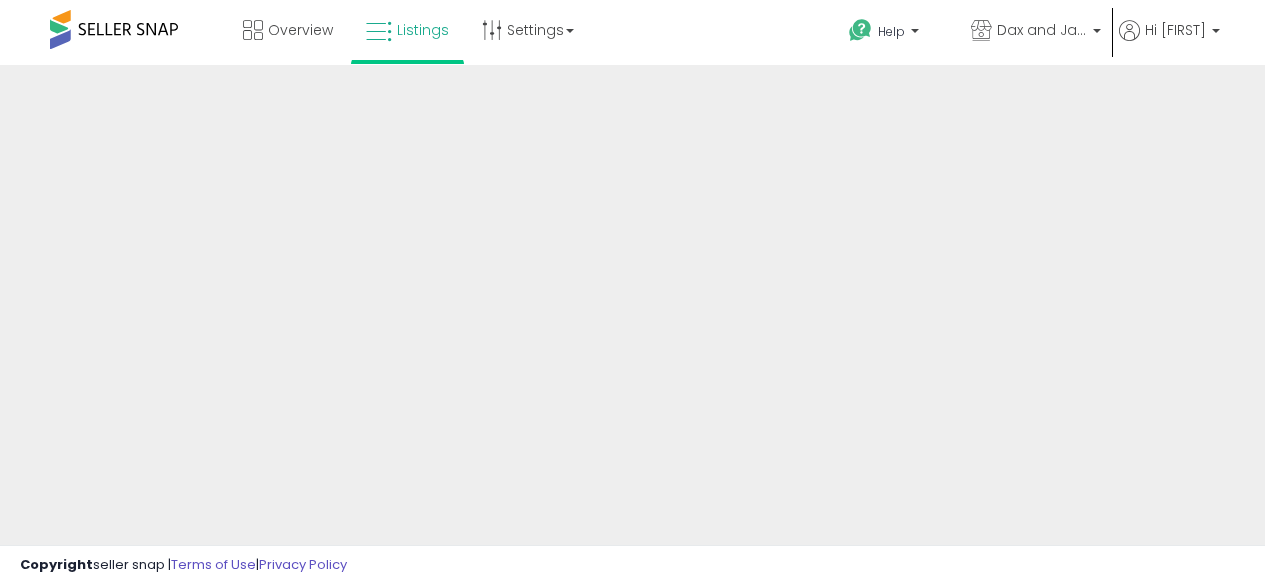 scroll, scrollTop: 0, scrollLeft: 0, axis: both 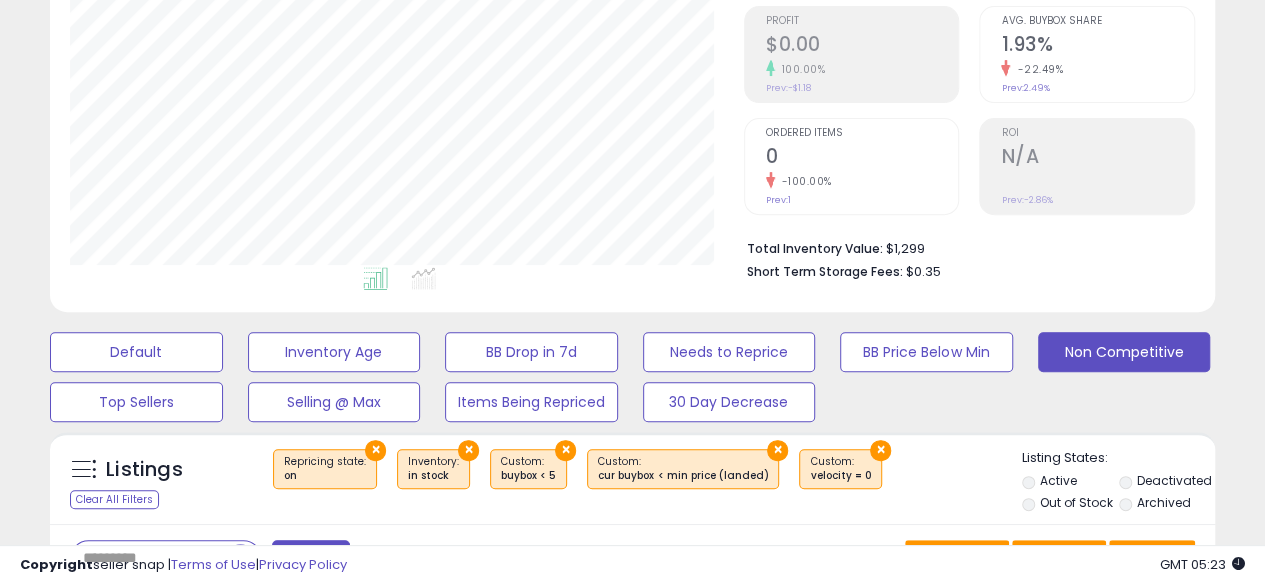 click on "**********" at bounding box center [632, 1870] 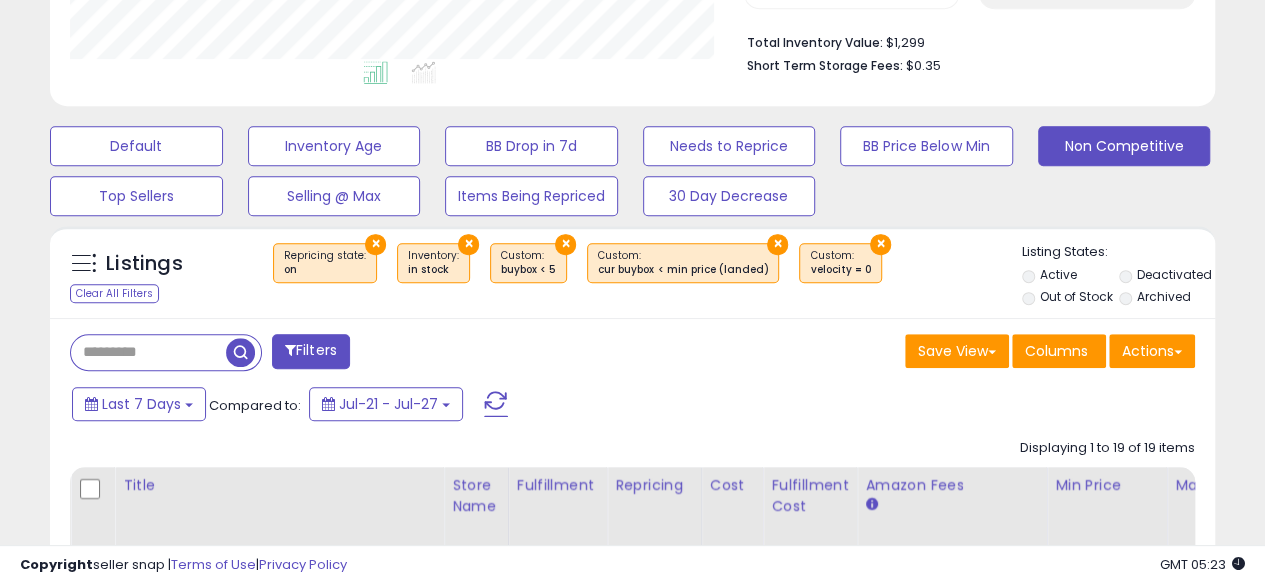 scroll, scrollTop: 506, scrollLeft: 0, axis: vertical 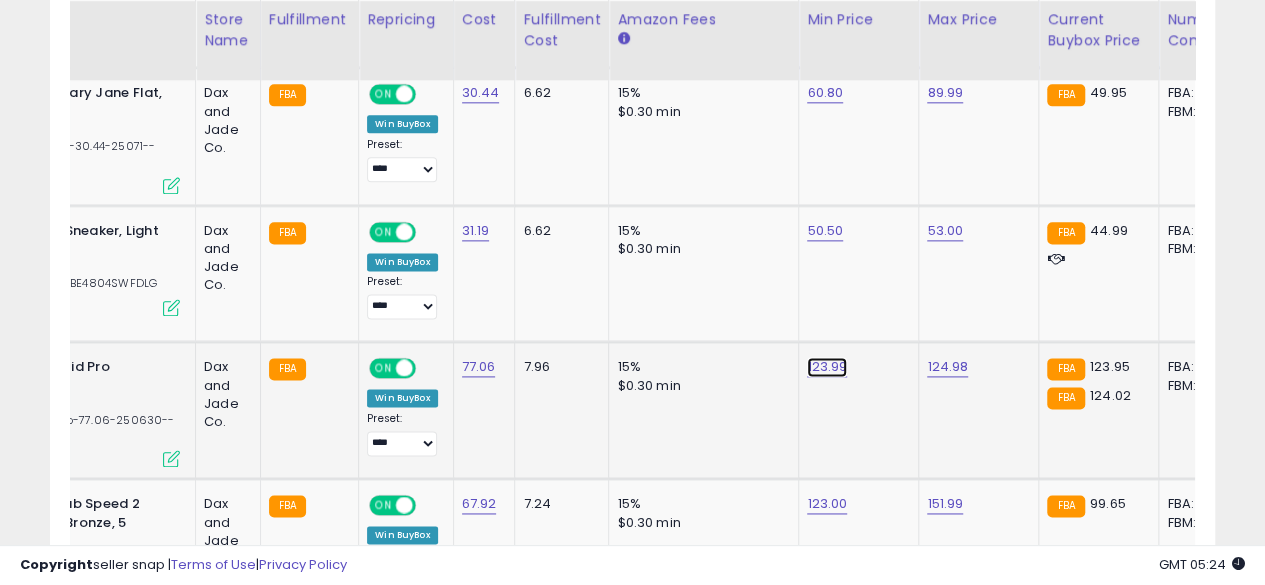 click on "123.99" at bounding box center [823, -118] 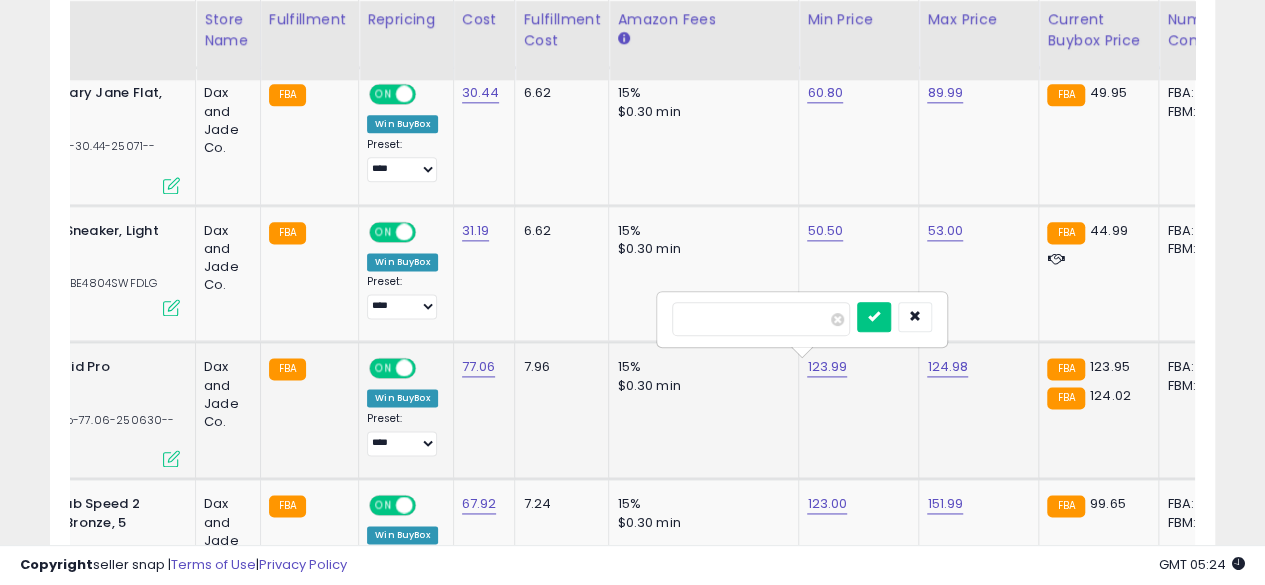 type on "******" 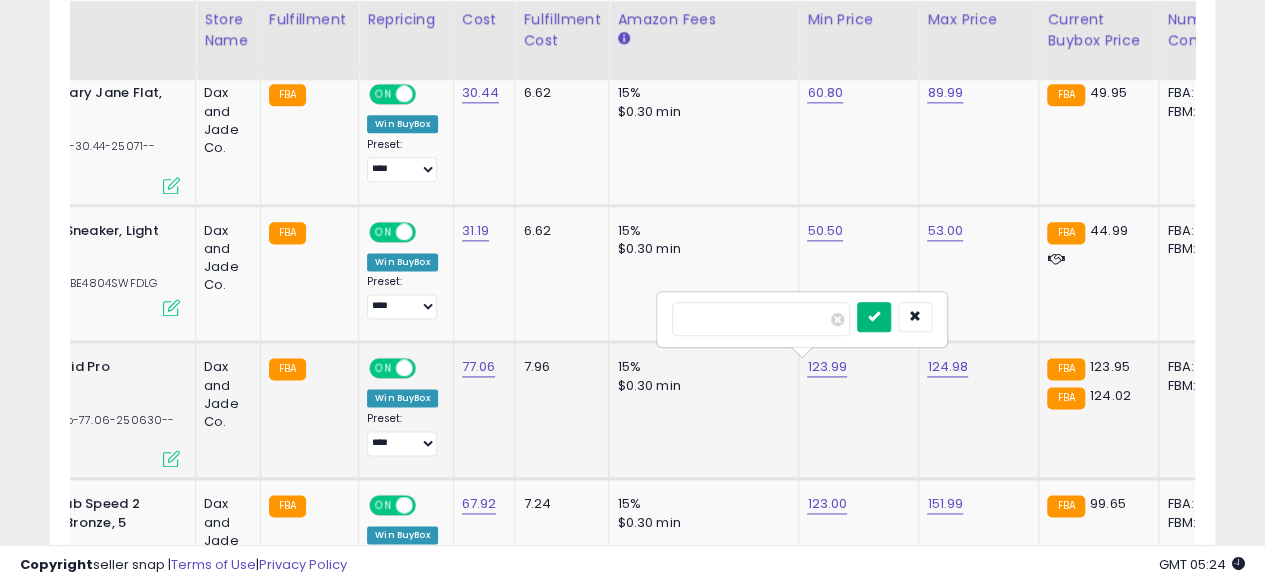 click at bounding box center (874, 317) 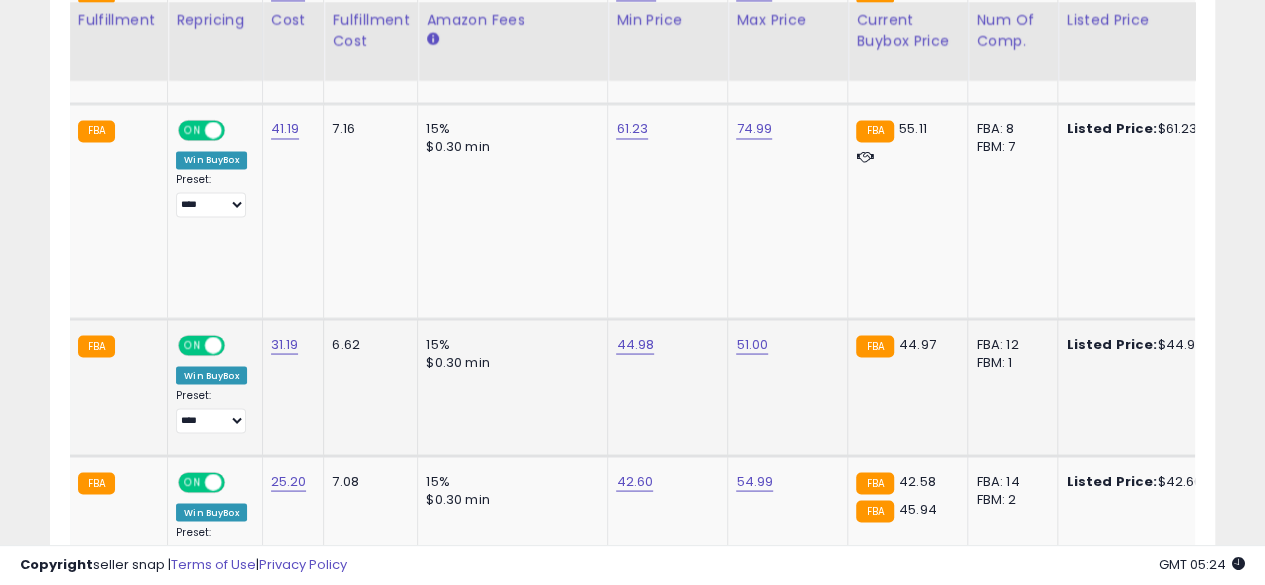 click on "44.98" 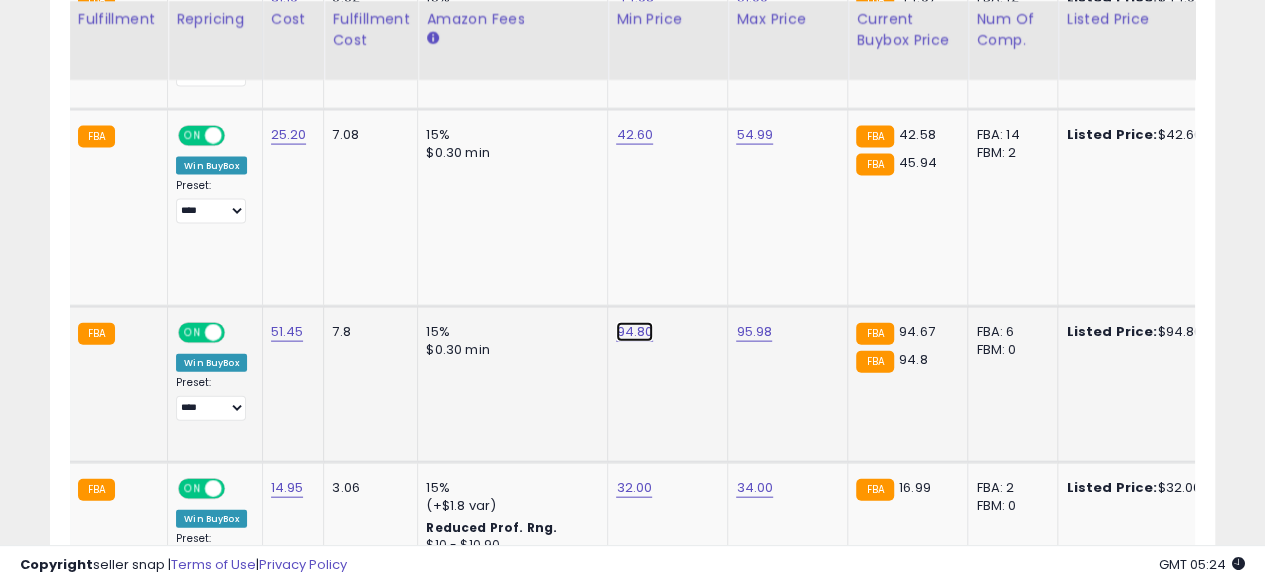 click on "94.80" at bounding box center [632, -977] 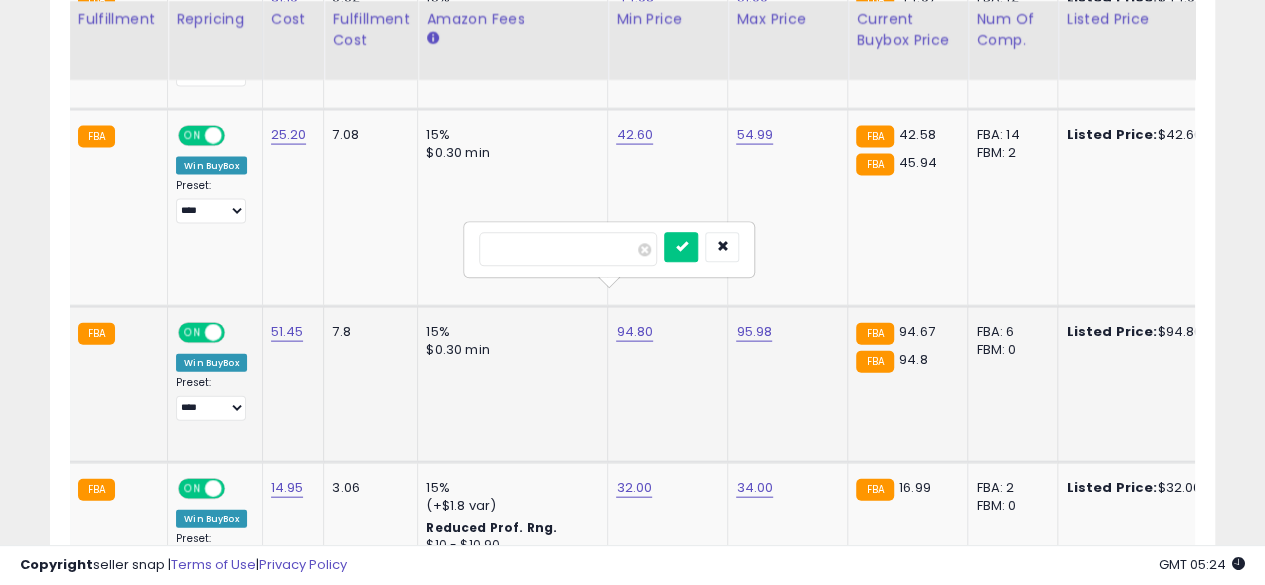 type on "*****" 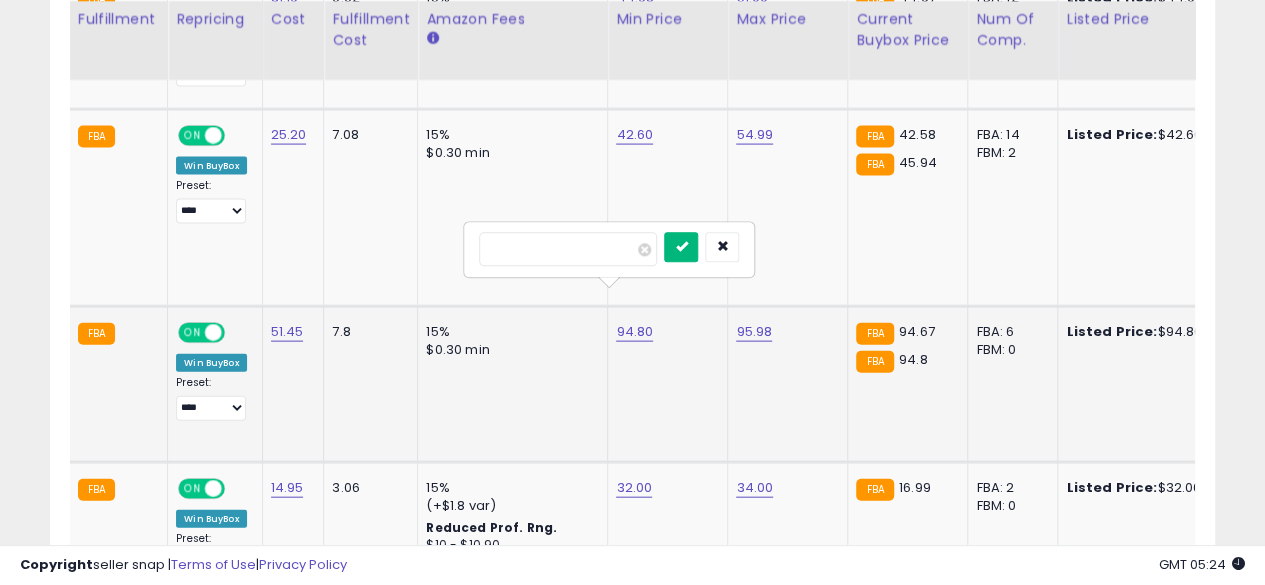 click at bounding box center [681, 248] 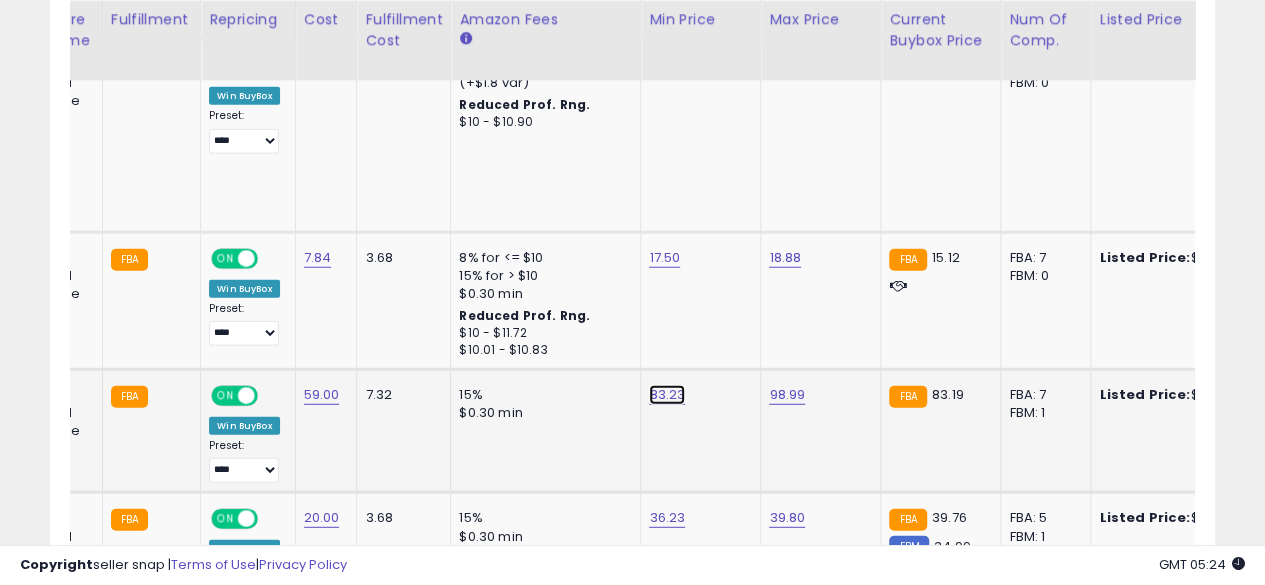 click on "83.23" at bounding box center [665, -1400] 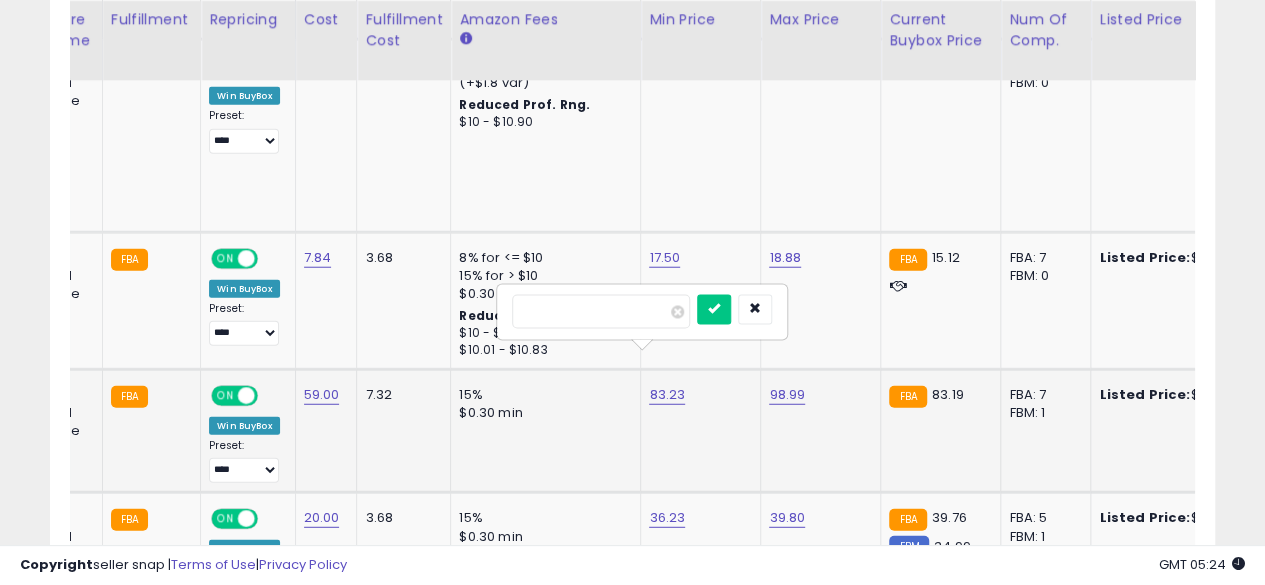 type on "*****" 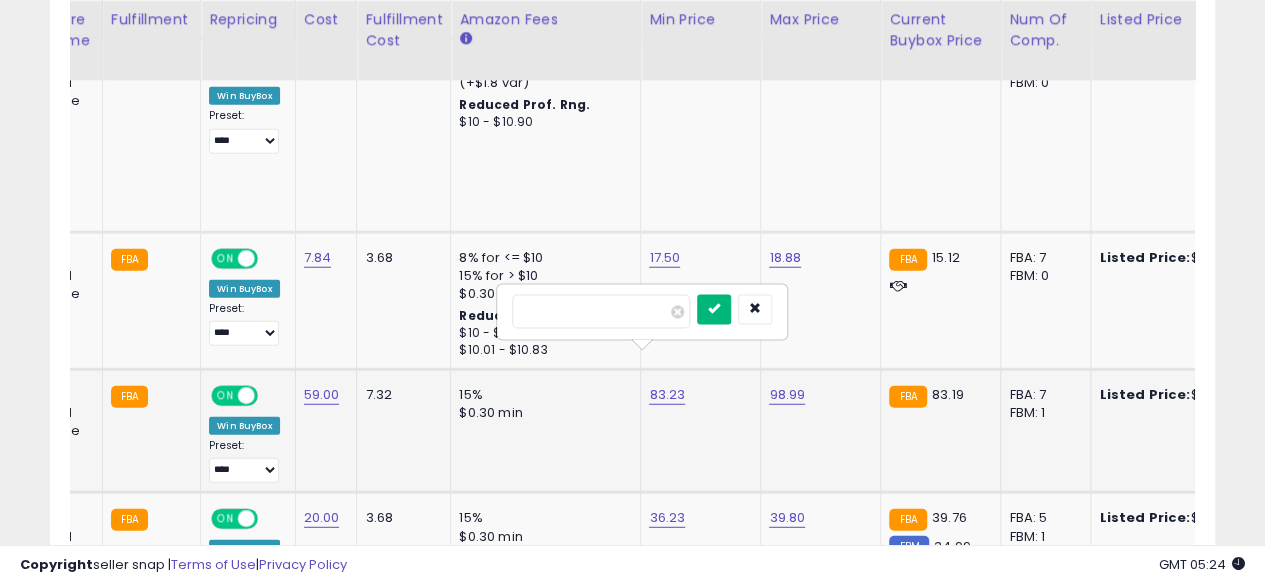 click at bounding box center (714, 309) 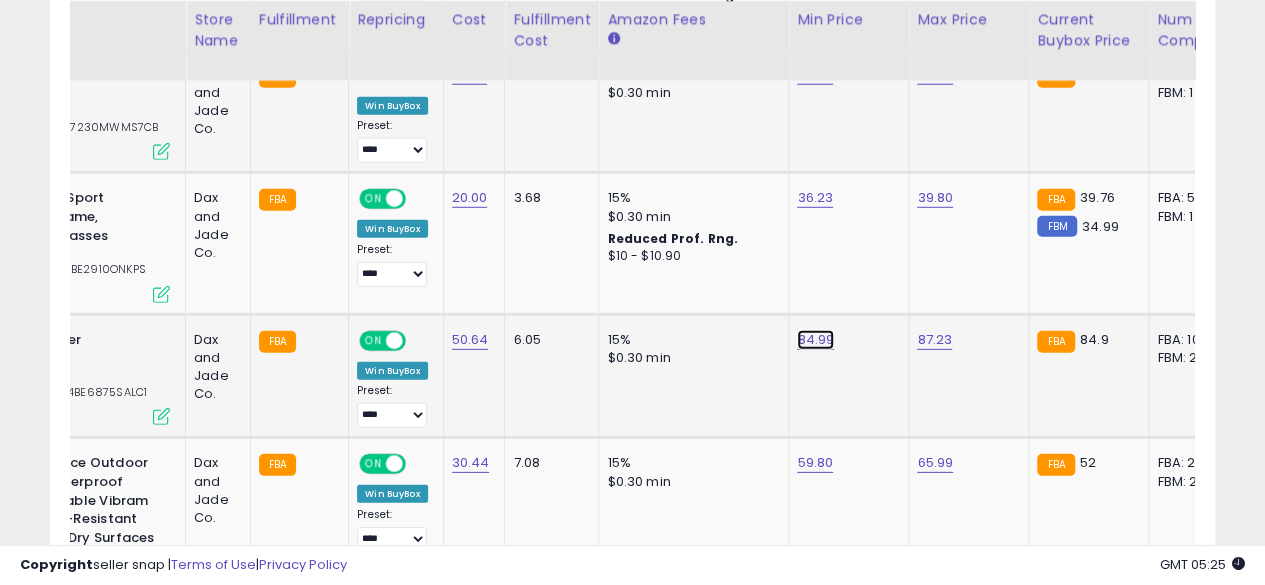 click on "84.99" at bounding box center [813, -1720] 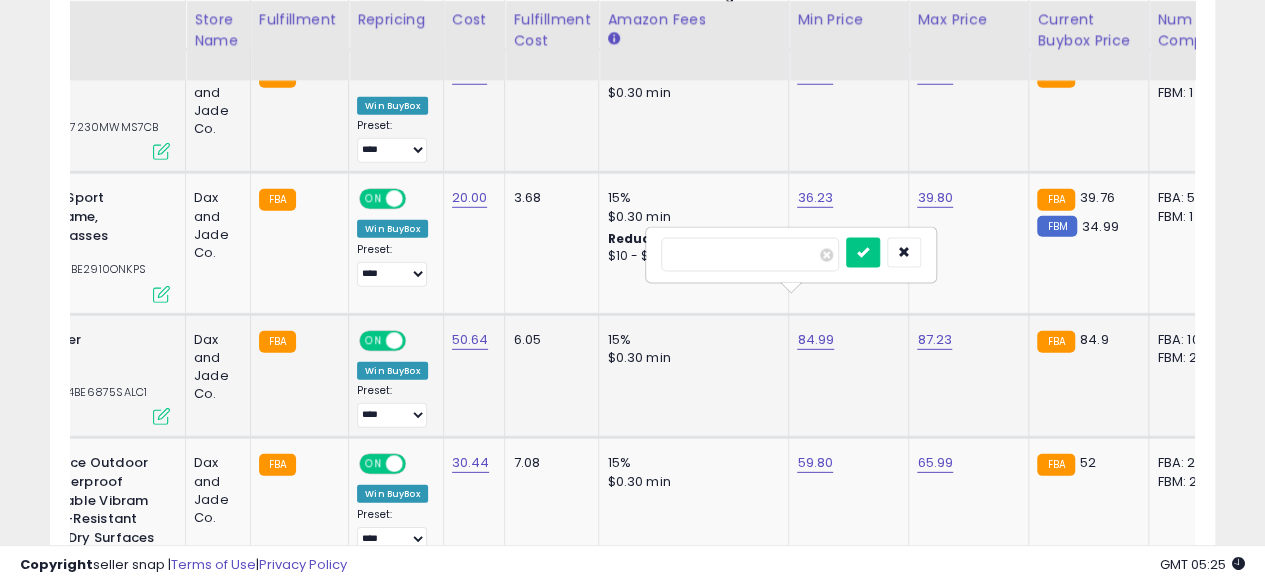 type on "*****" 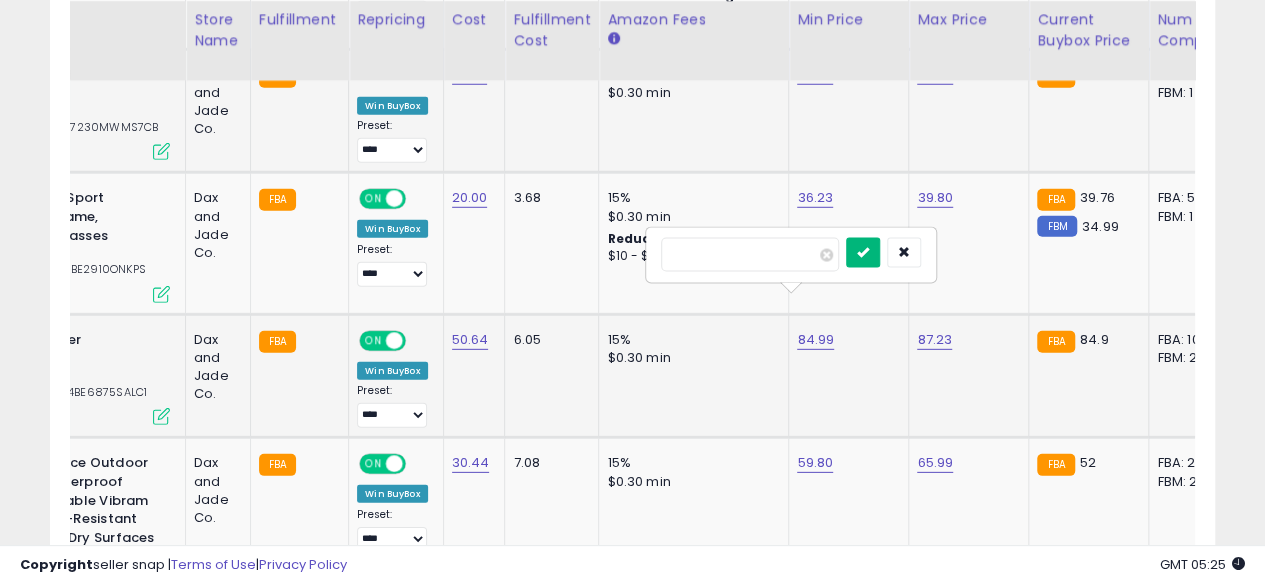click at bounding box center [863, 252] 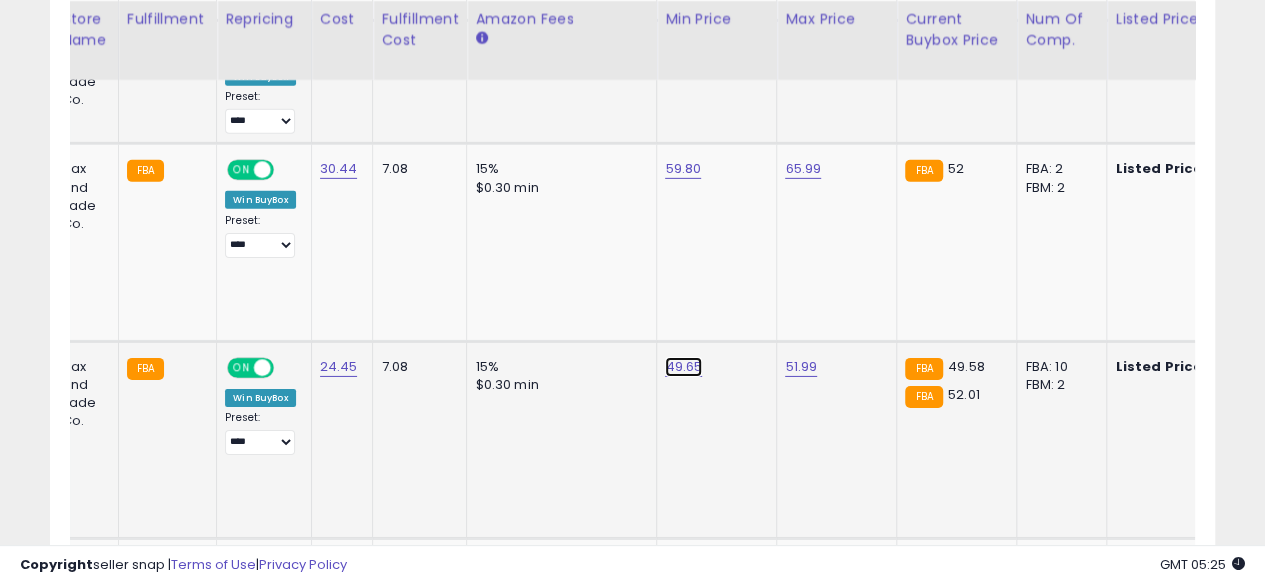 click on "49.65" at bounding box center (681, -2014) 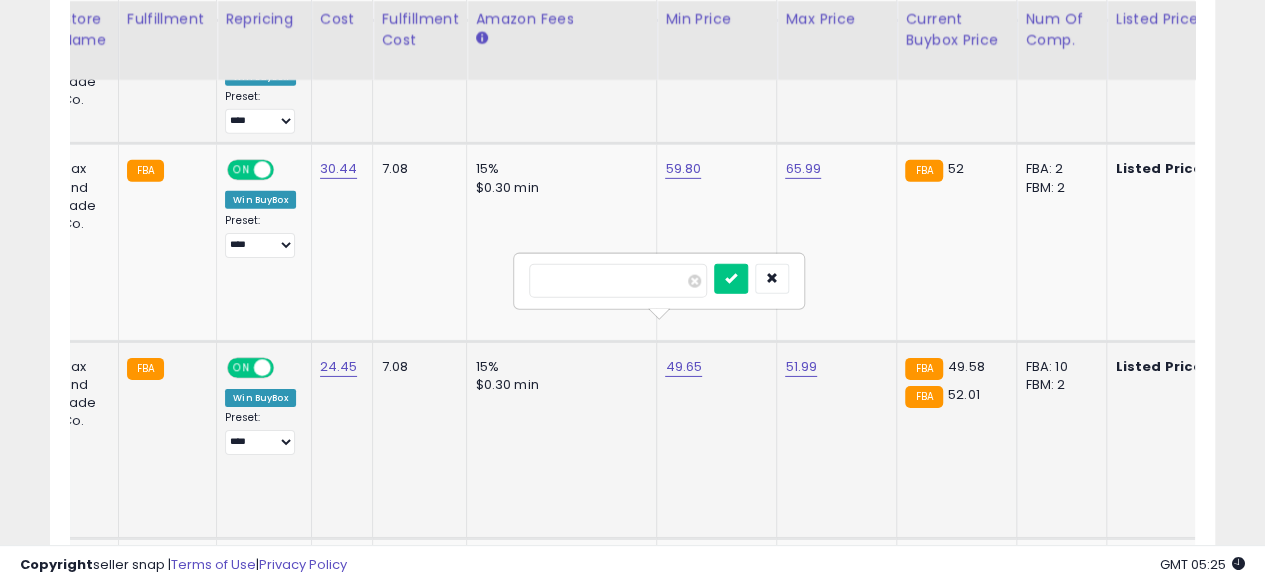 type on "*****" 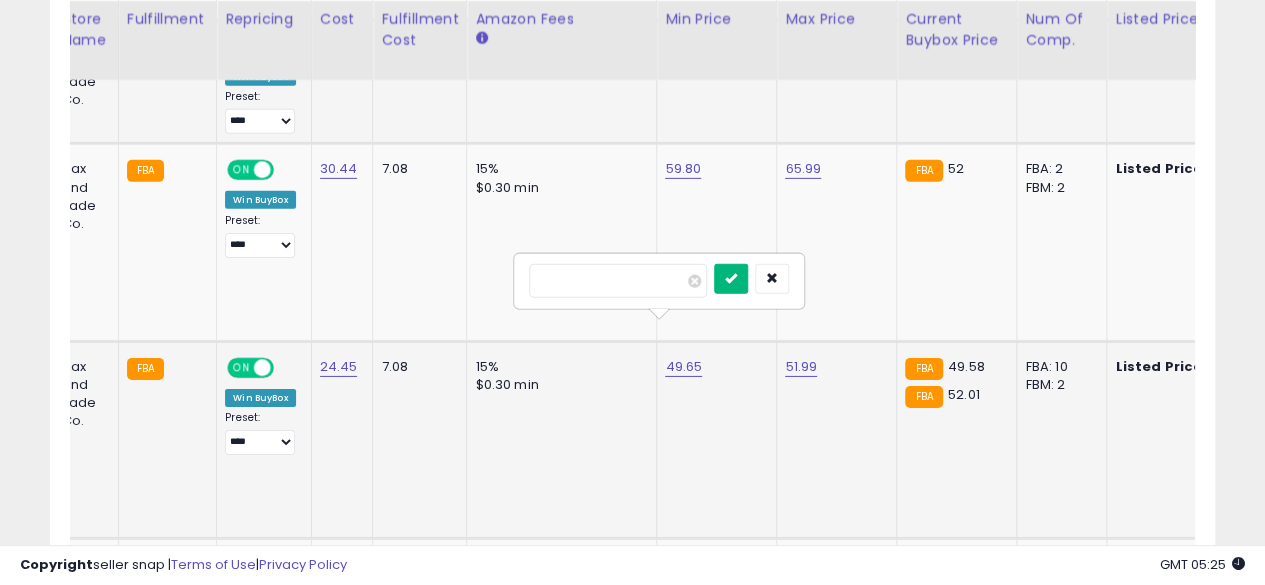 click at bounding box center [731, 279] 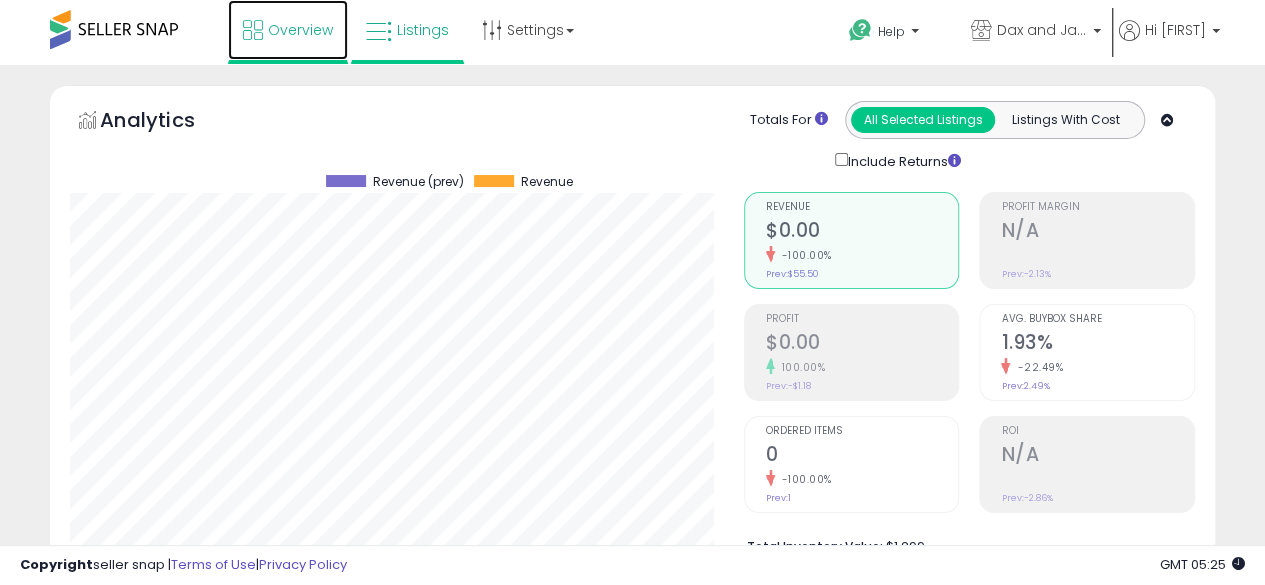 click on "Overview" at bounding box center [288, 30] 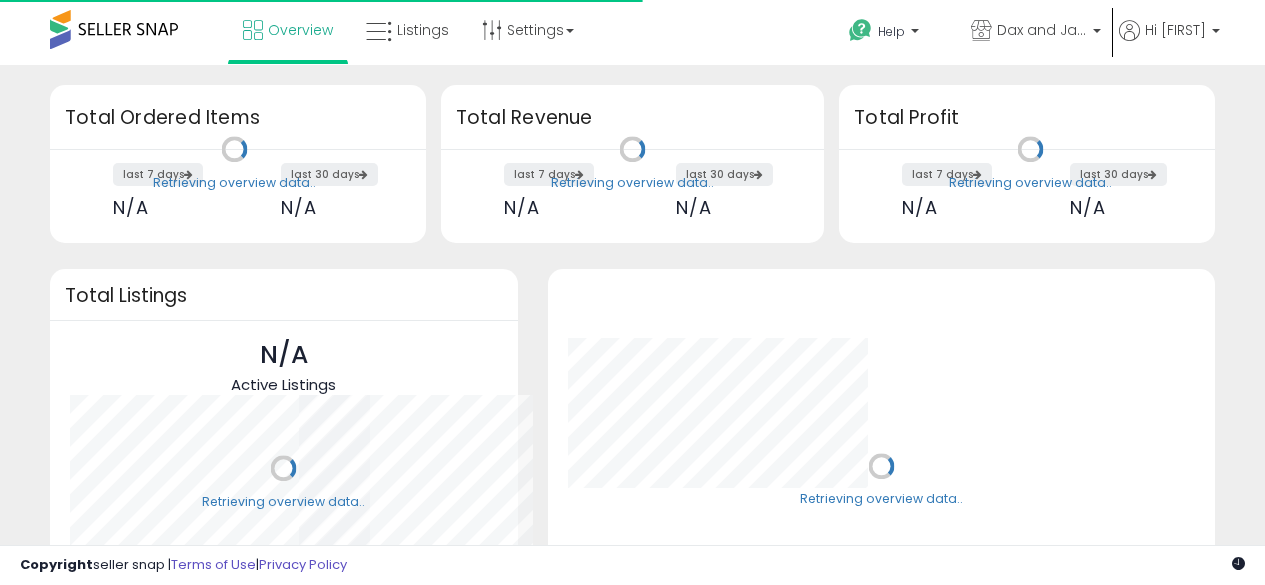 scroll, scrollTop: 0, scrollLeft: 0, axis: both 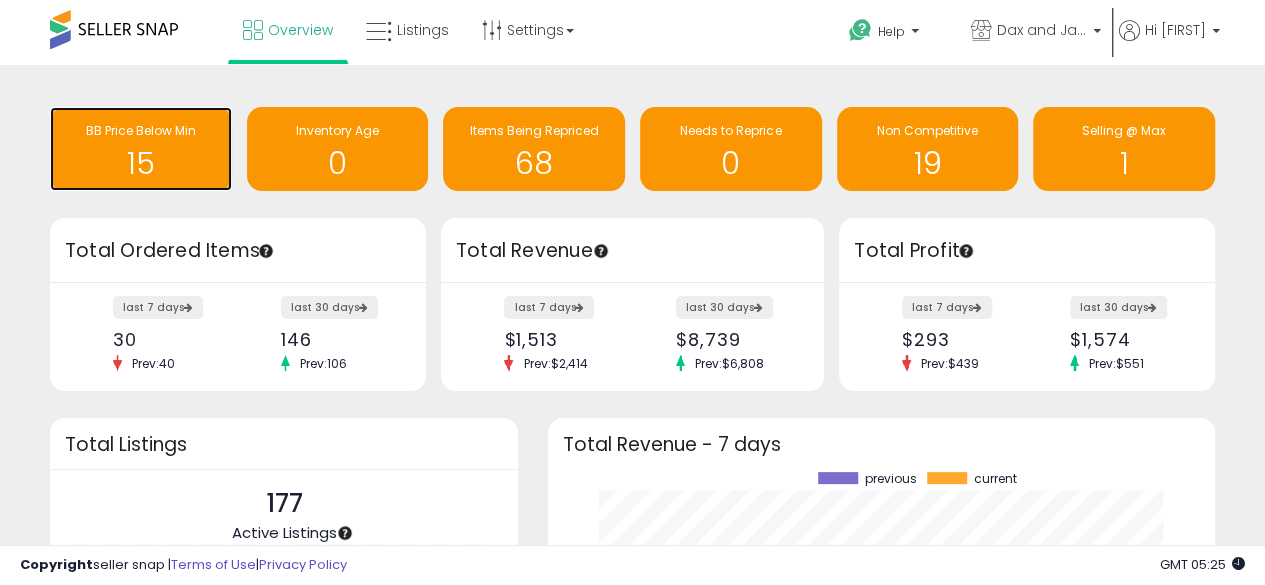 click on "15" at bounding box center [141, 163] 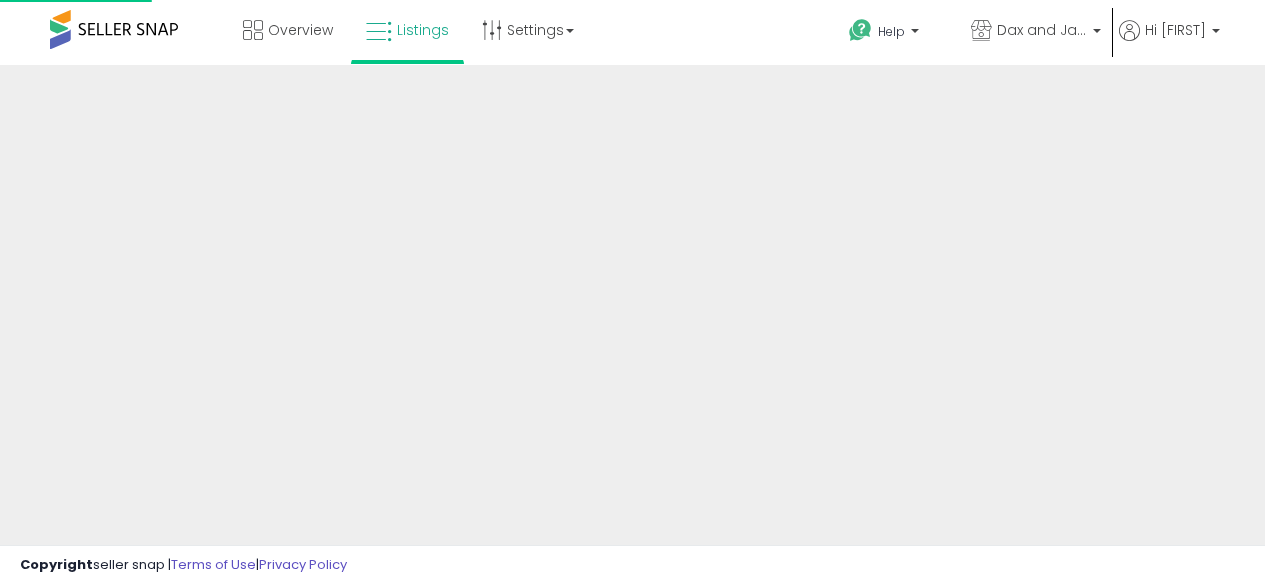 scroll, scrollTop: 0, scrollLeft: 0, axis: both 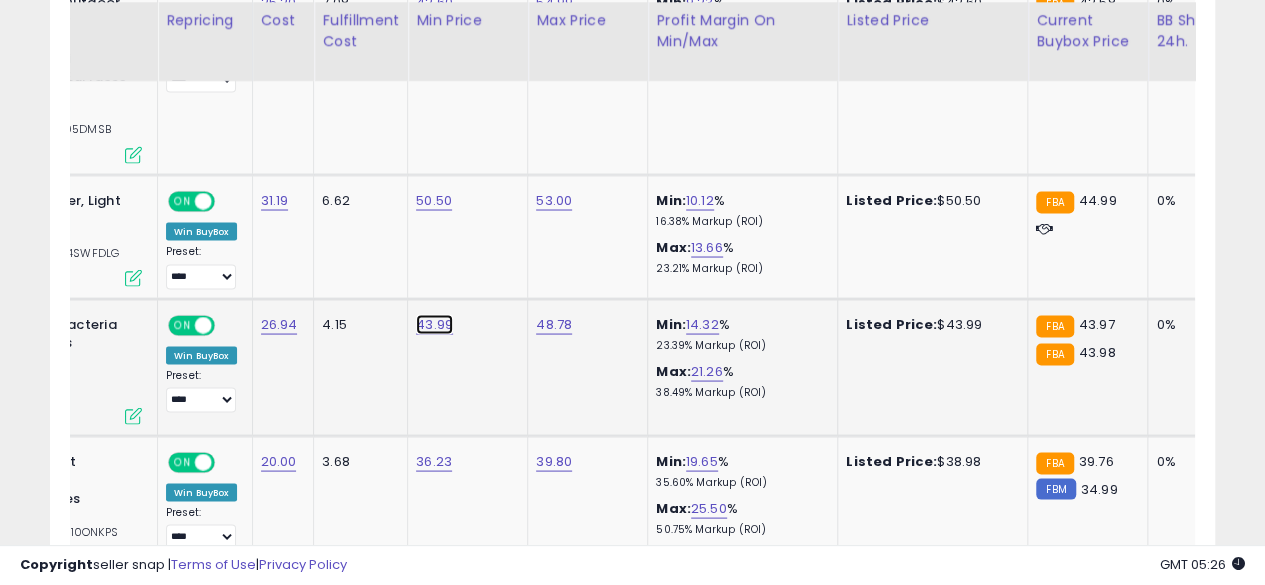 click on "43.99" at bounding box center [435, -676] 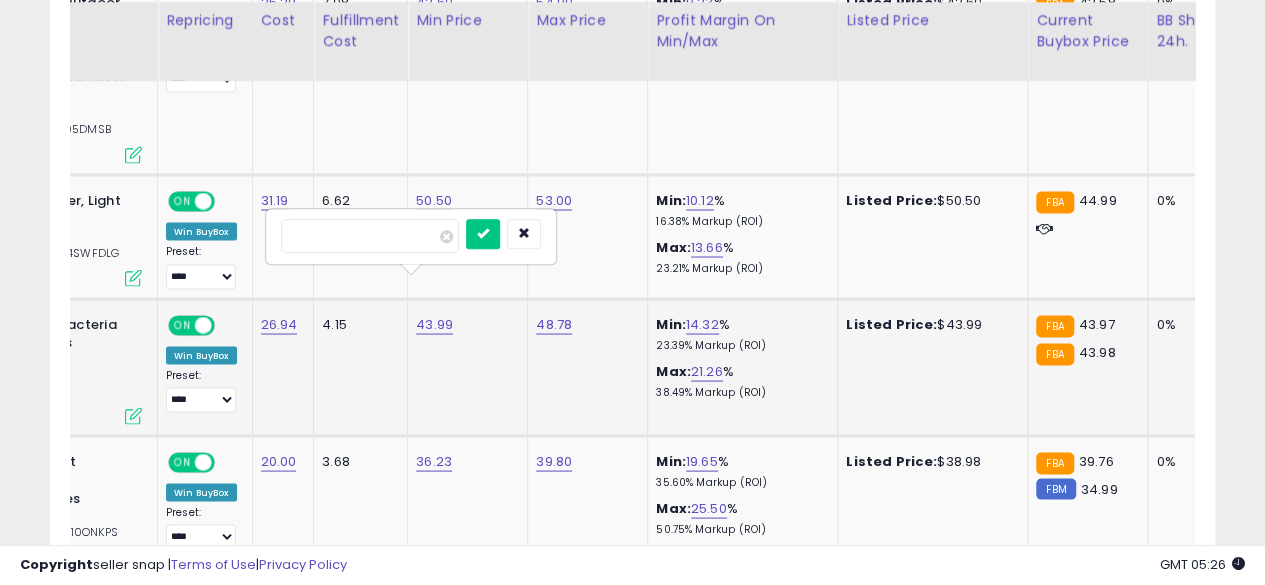type on "*****" 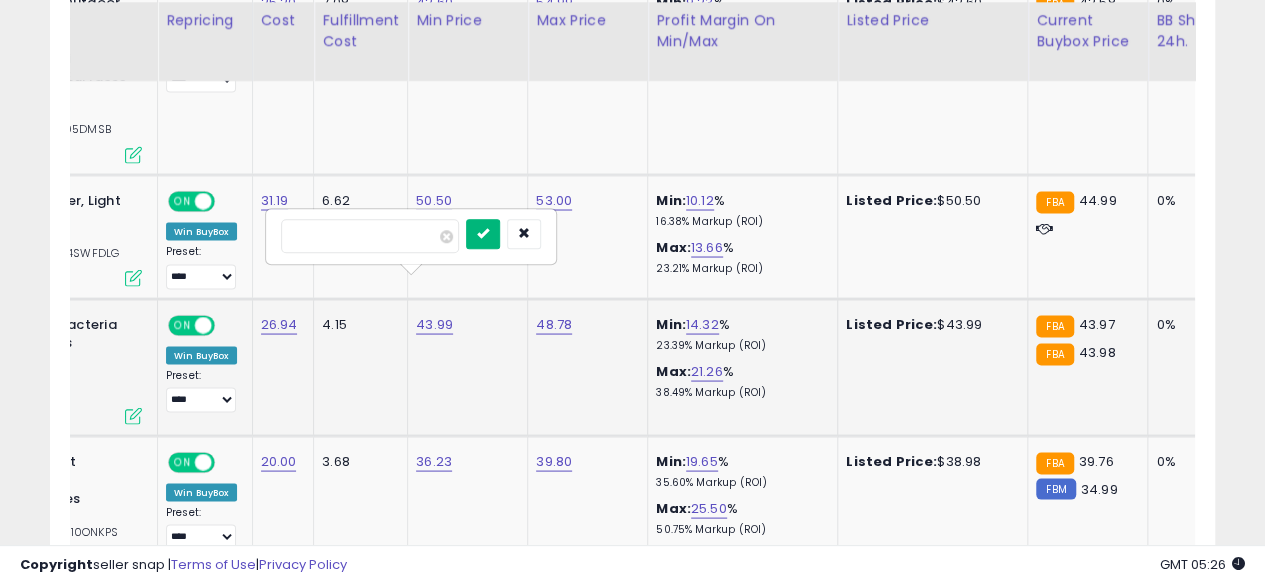 click at bounding box center (483, 234) 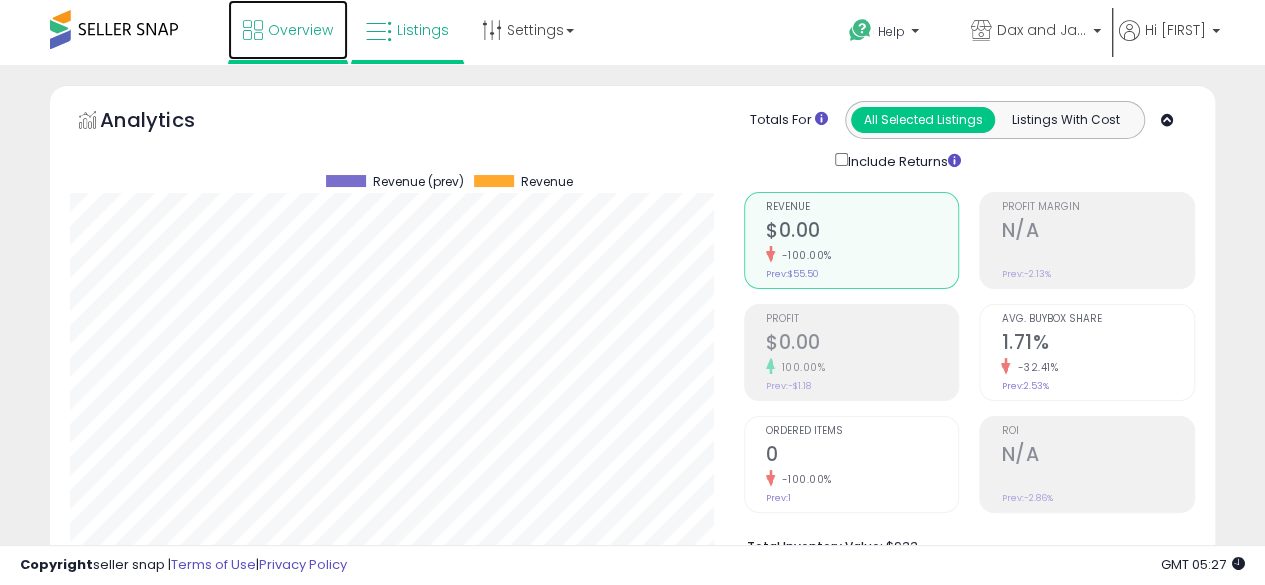 click on "Overview" at bounding box center (288, 30) 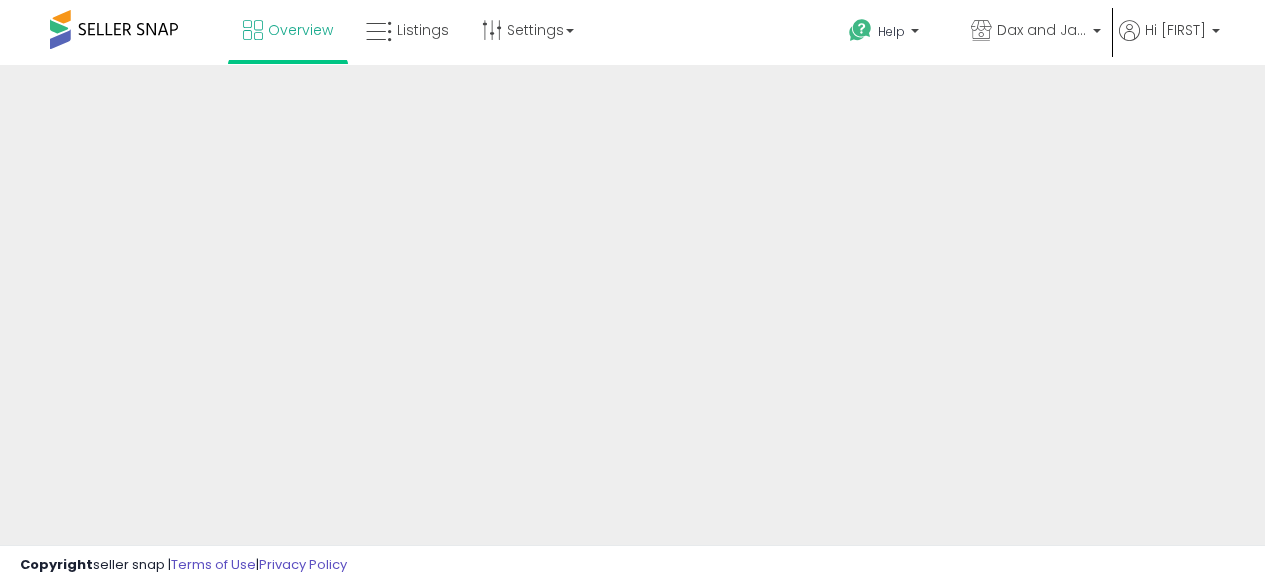 scroll, scrollTop: 0, scrollLeft: 0, axis: both 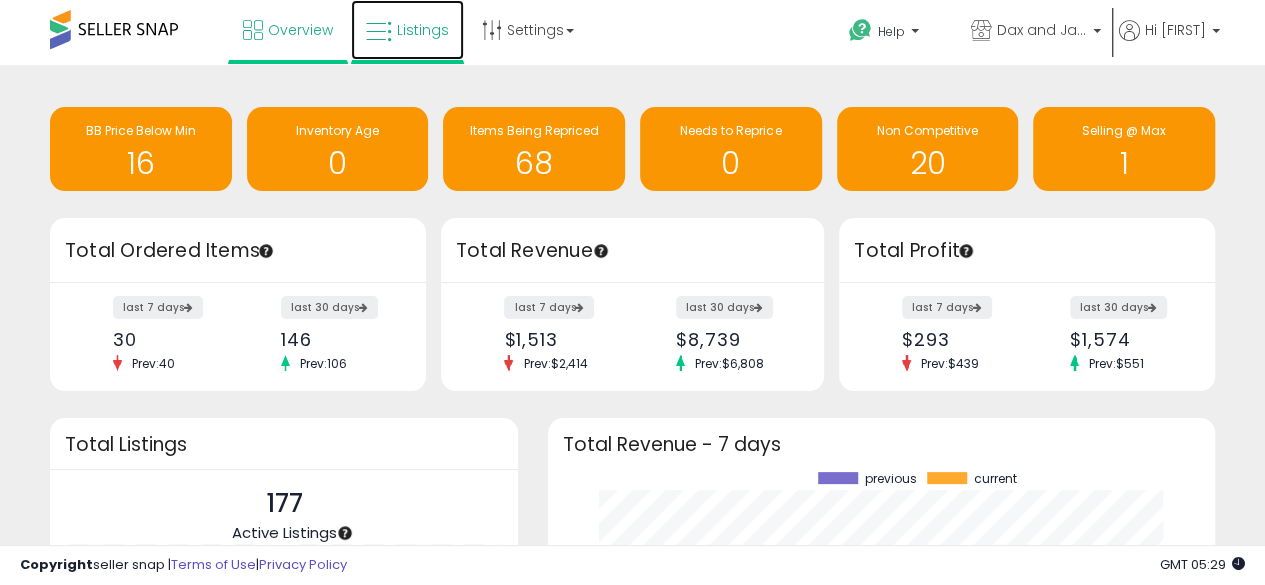 click on "Listings" at bounding box center (407, 30) 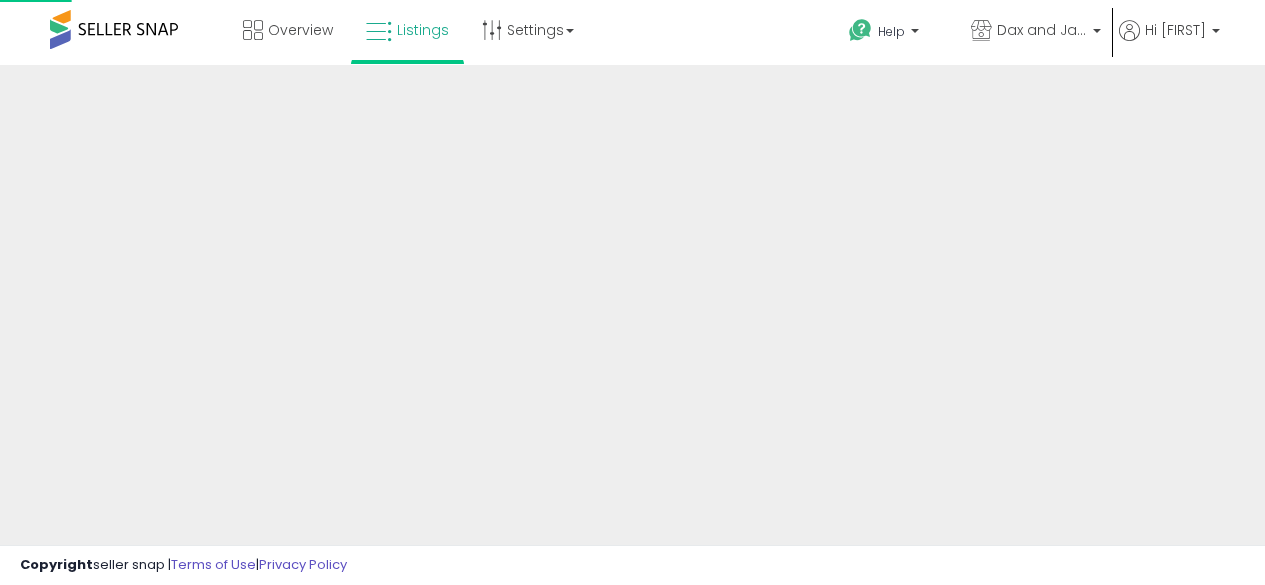 scroll, scrollTop: 0, scrollLeft: 0, axis: both 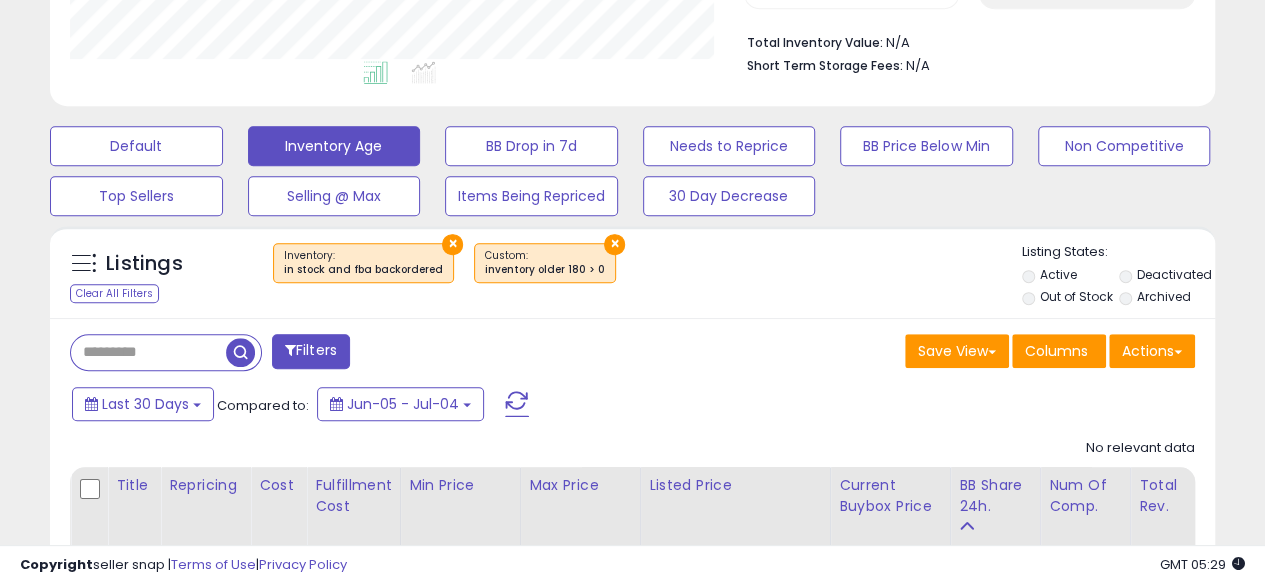 click on "×" at bounding box center [614, 244] 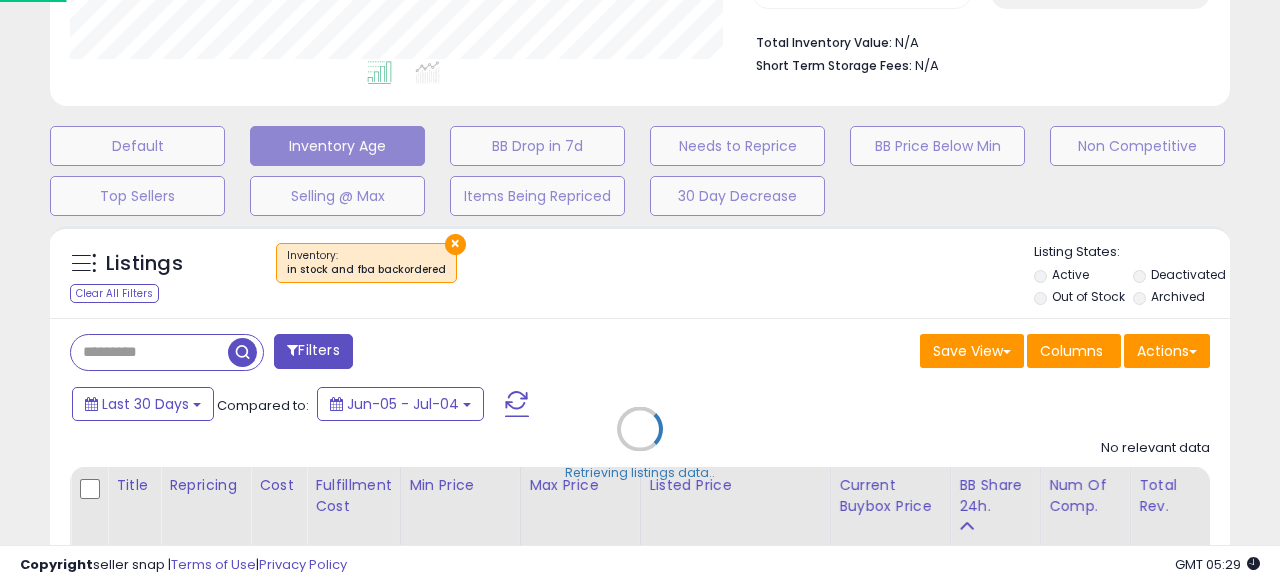 scroll, scrollTop: 999590, scrollLeft: 999317, axis: both 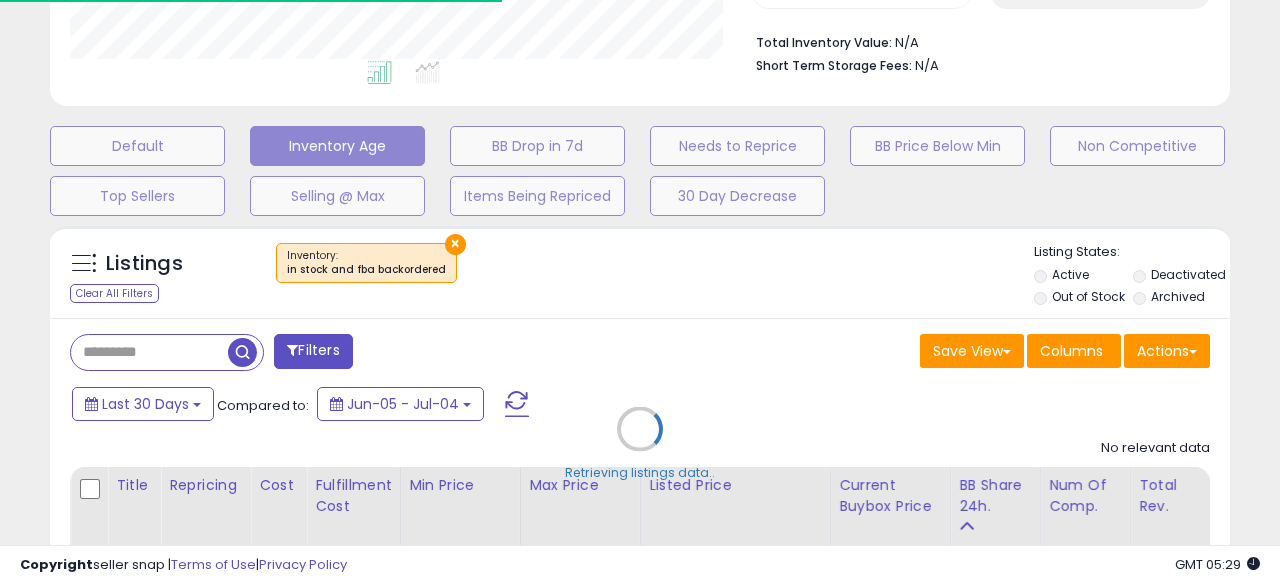 click on "Retrieving listings data.." at bounding box center (640, 444) 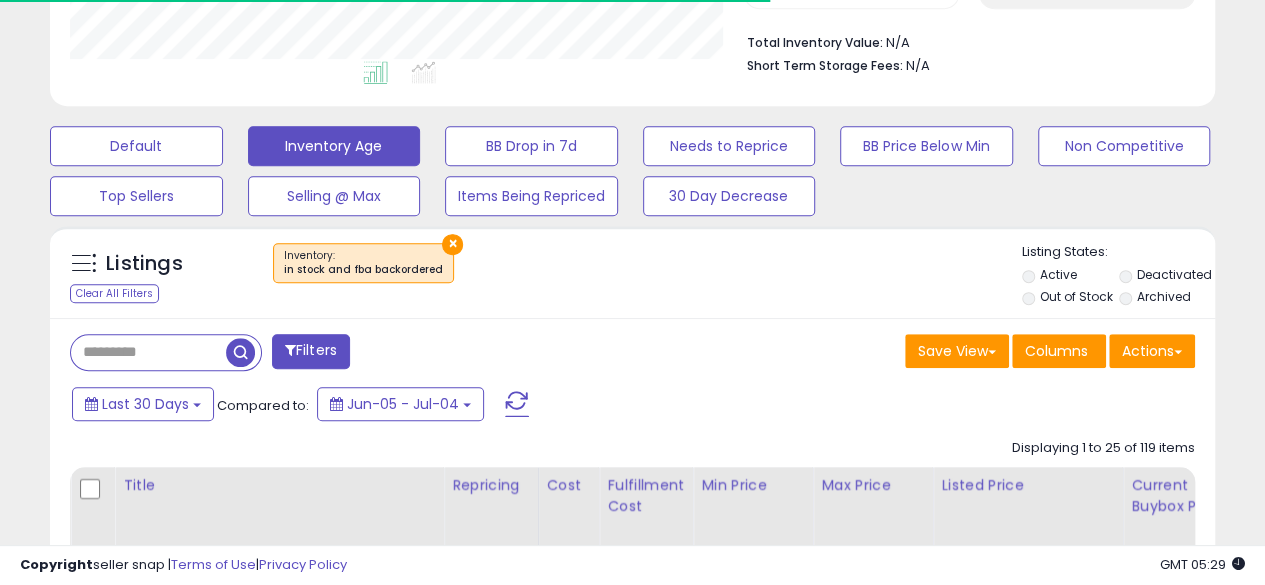 scroll, scrollTop: 410, scrollLeft: 674, axis: both 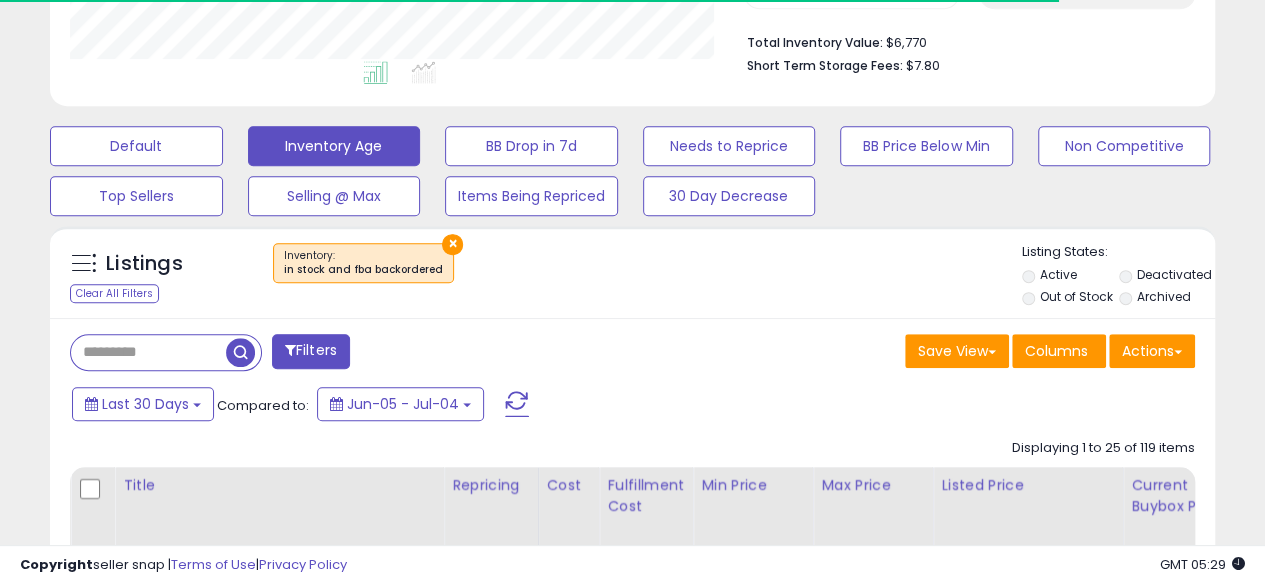 click on "×" at bounding box center [452, 244] 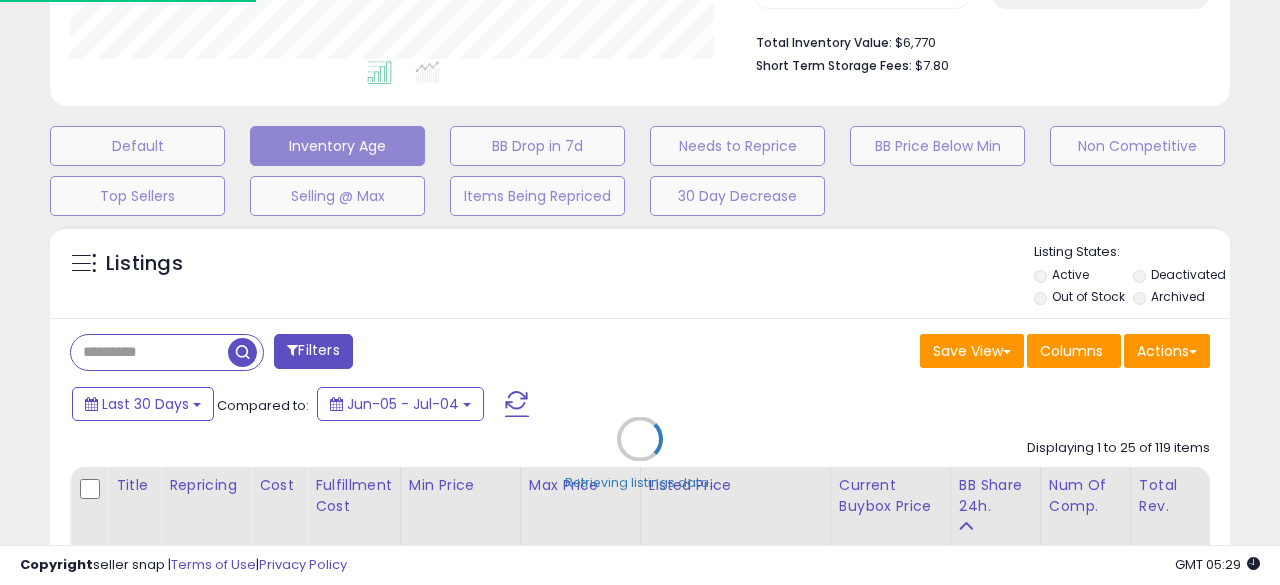 scroll, scrollTop: 999590, scrollLeft: 999317, axis: both 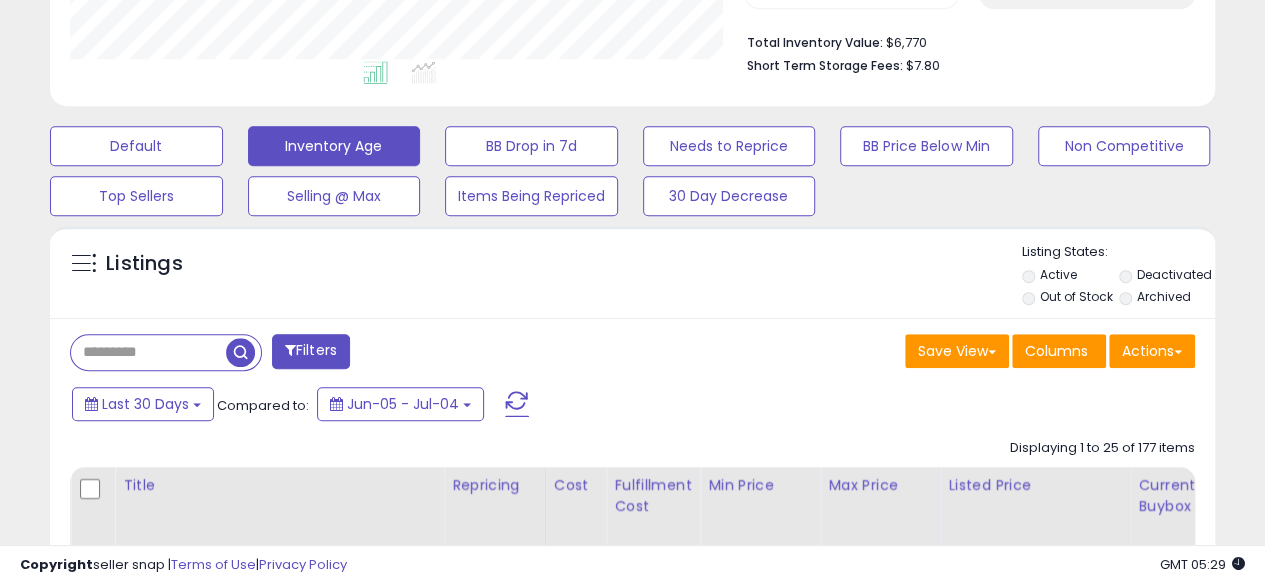 click at bounding box center (148, 352) 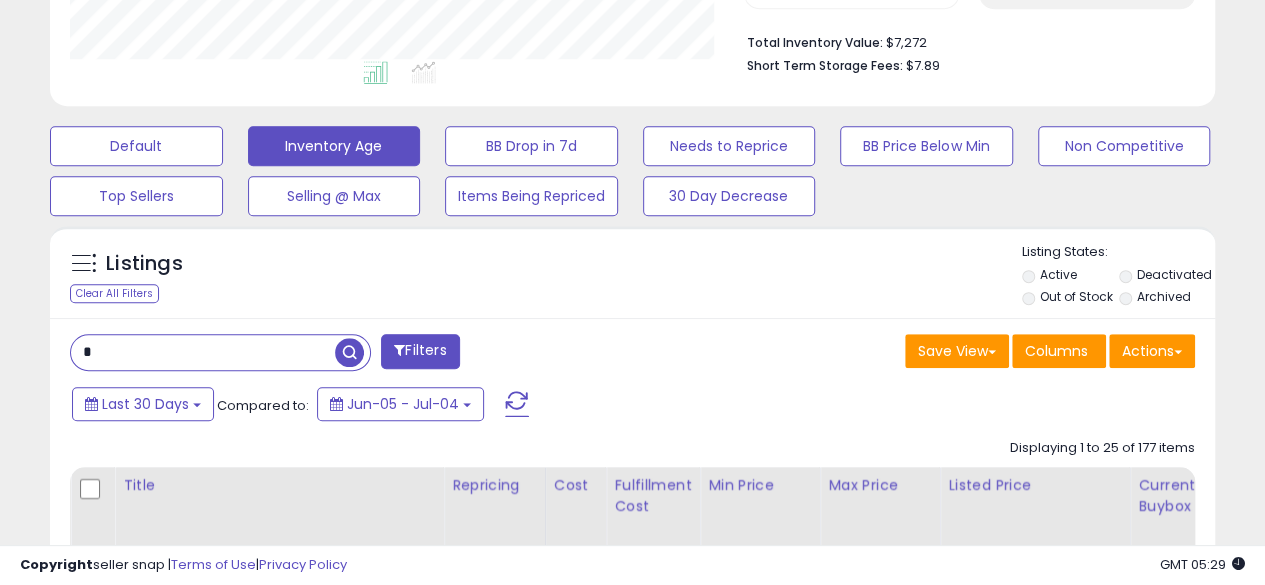 scroll, scrollTop: 999590, scrollLeft: 999326, axis: both 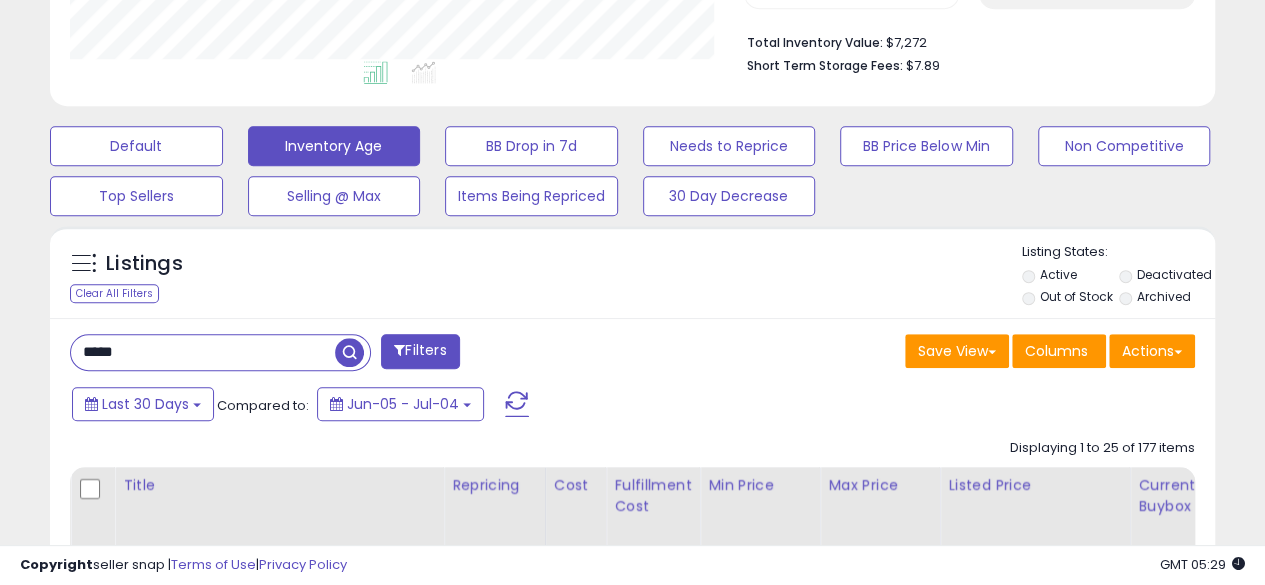 type on "**********" 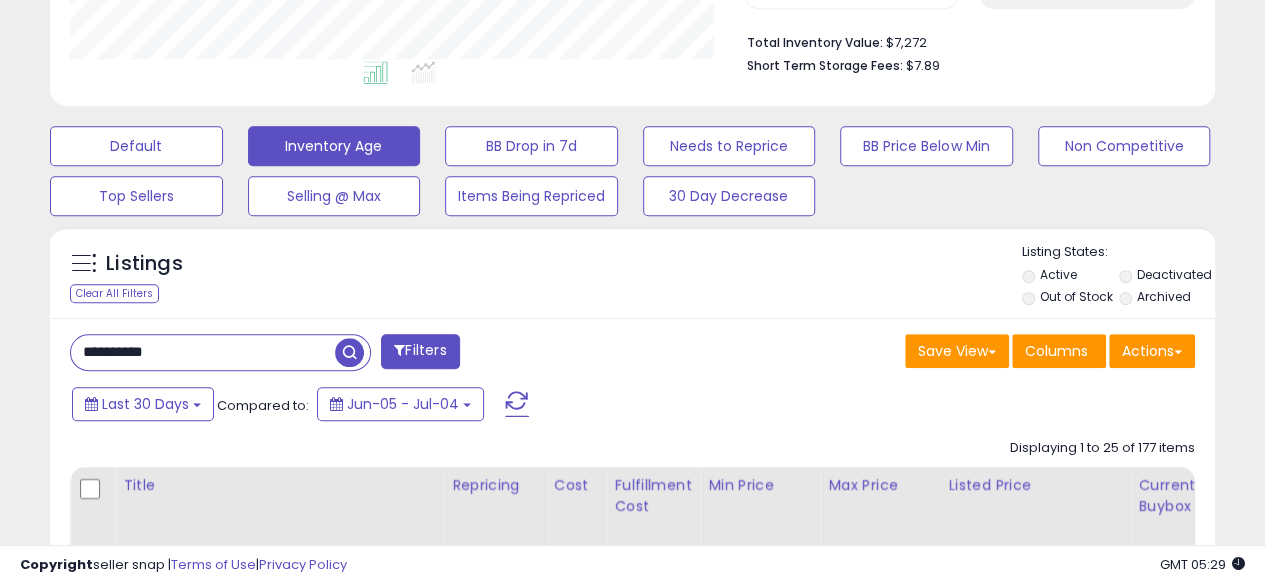 click at bounding box center [349, 352] 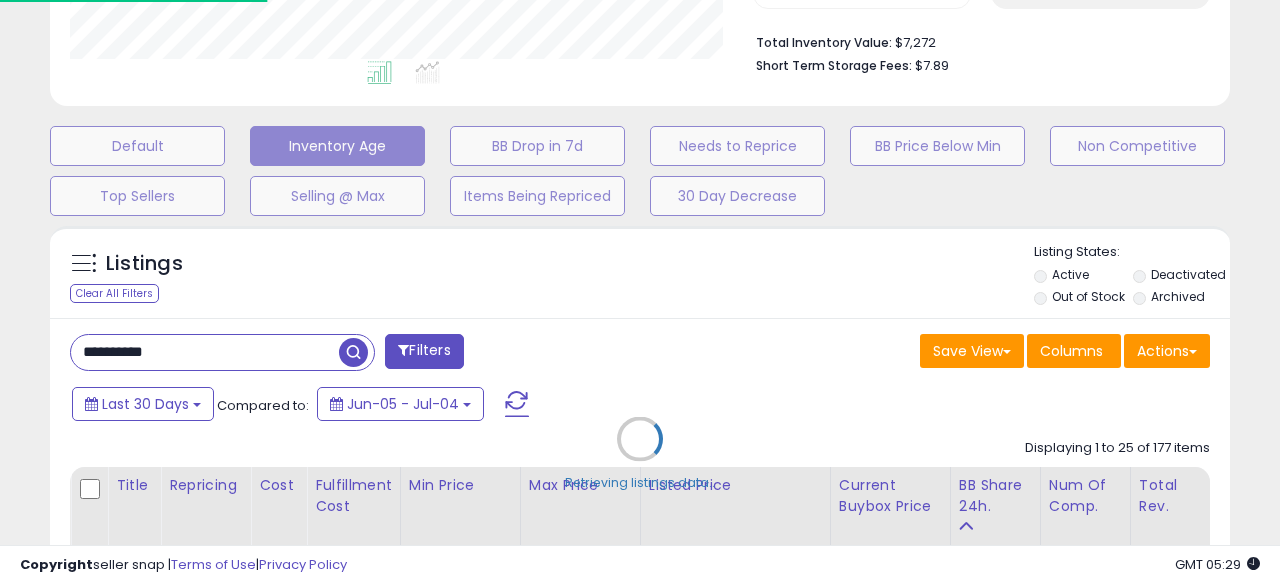 scroll, scrollTop: 999590, scrollLeft: 999317, axis: both 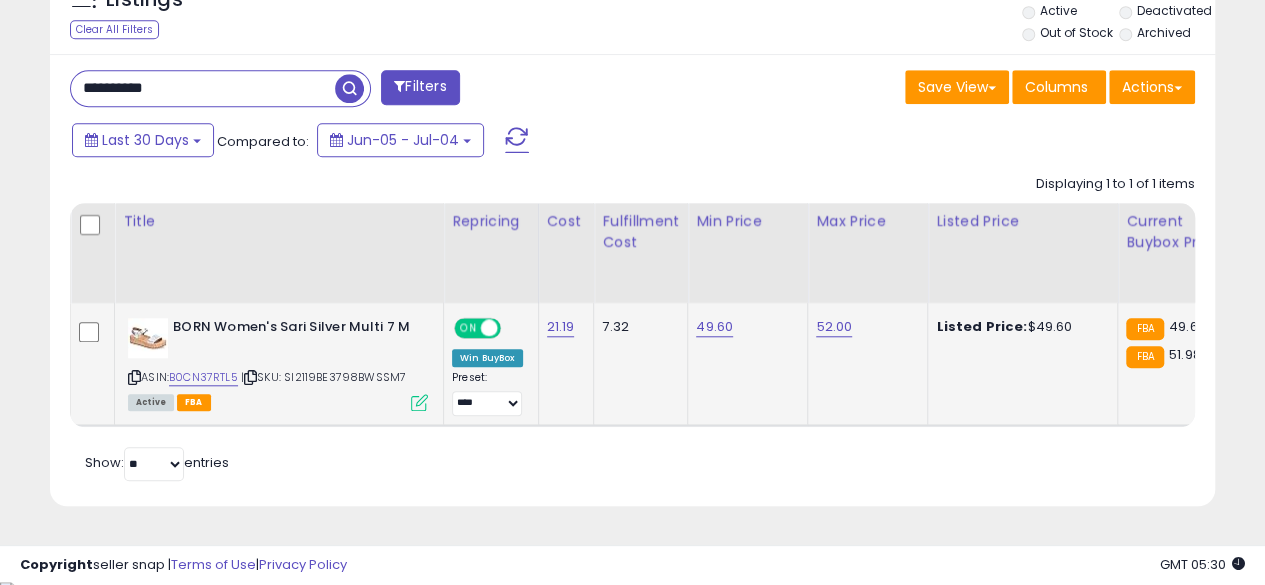 click at bounding box center [419, 402] 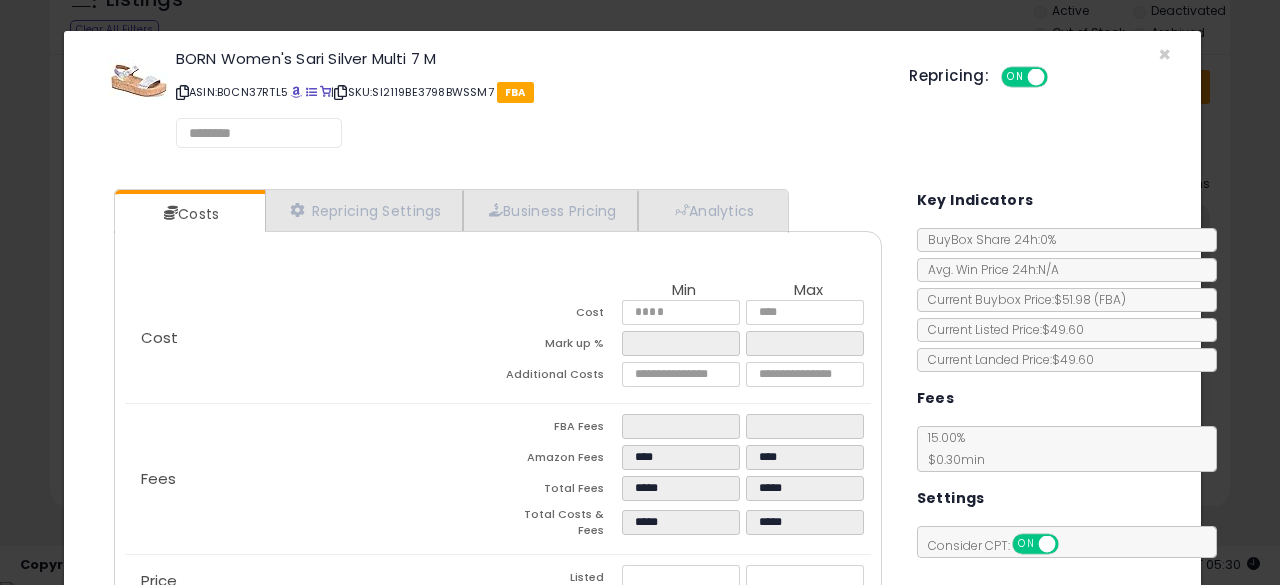 select on "******" 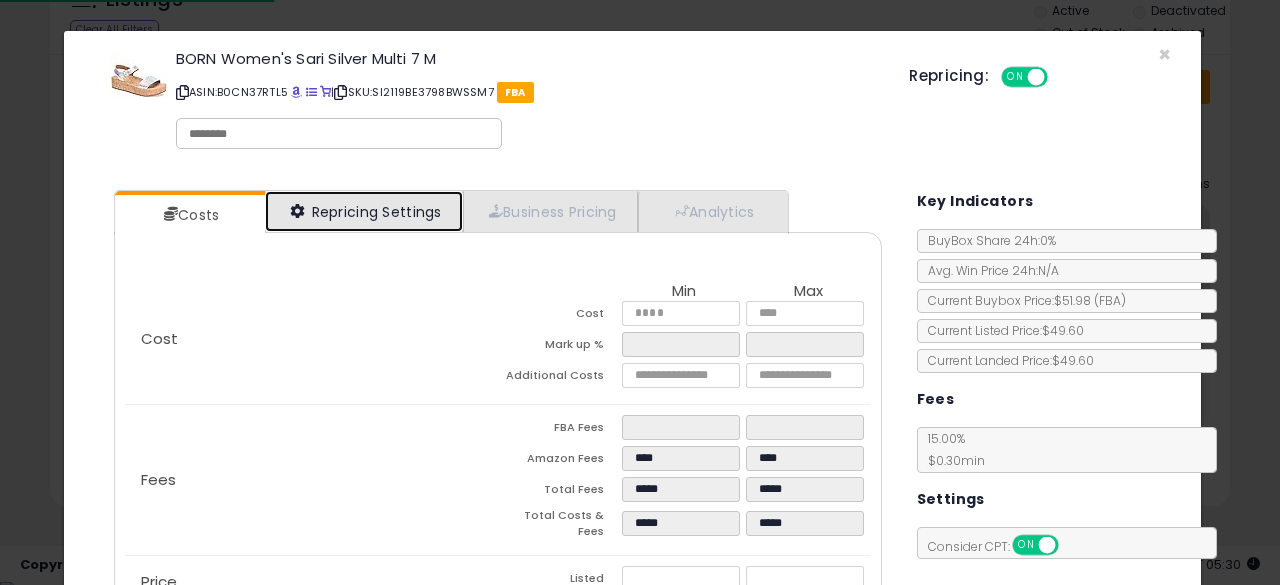 click on "Repricing Settings" at bounding box center (364, 211) 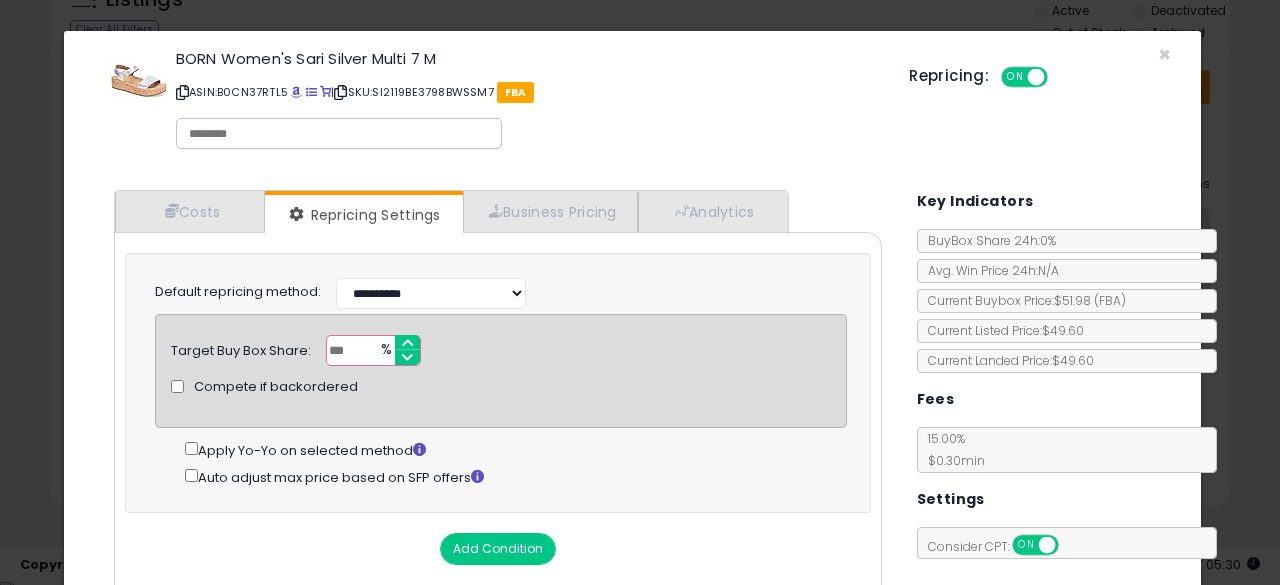 click on "**" at bounding box center [373, 350] 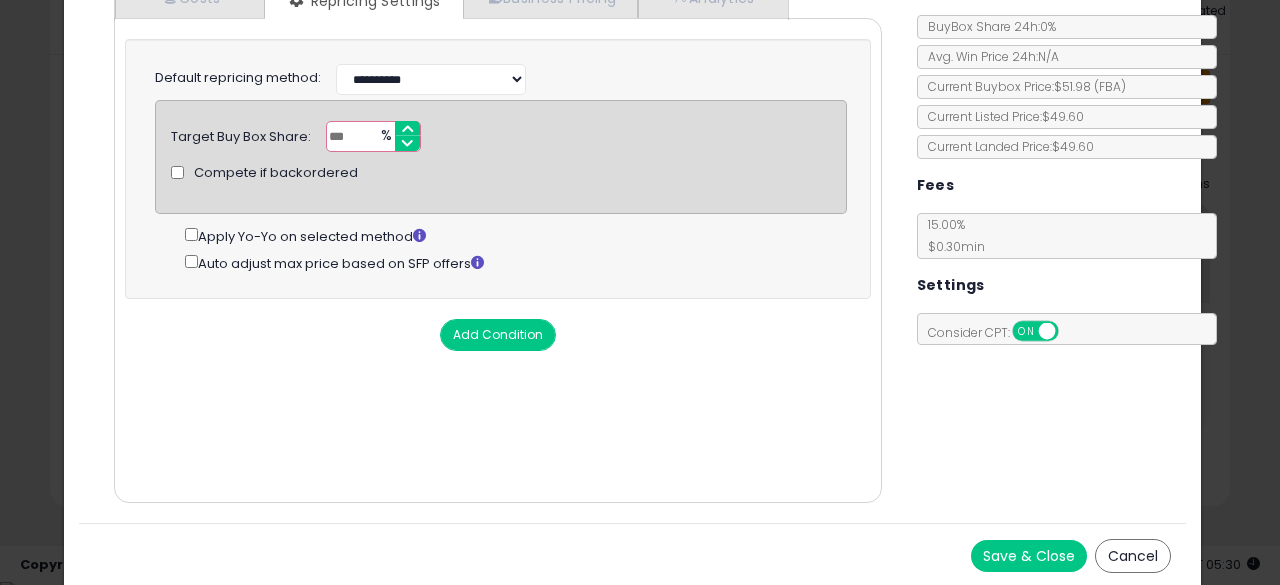 click on "Save & Close" at bounding box center (1029, 556) 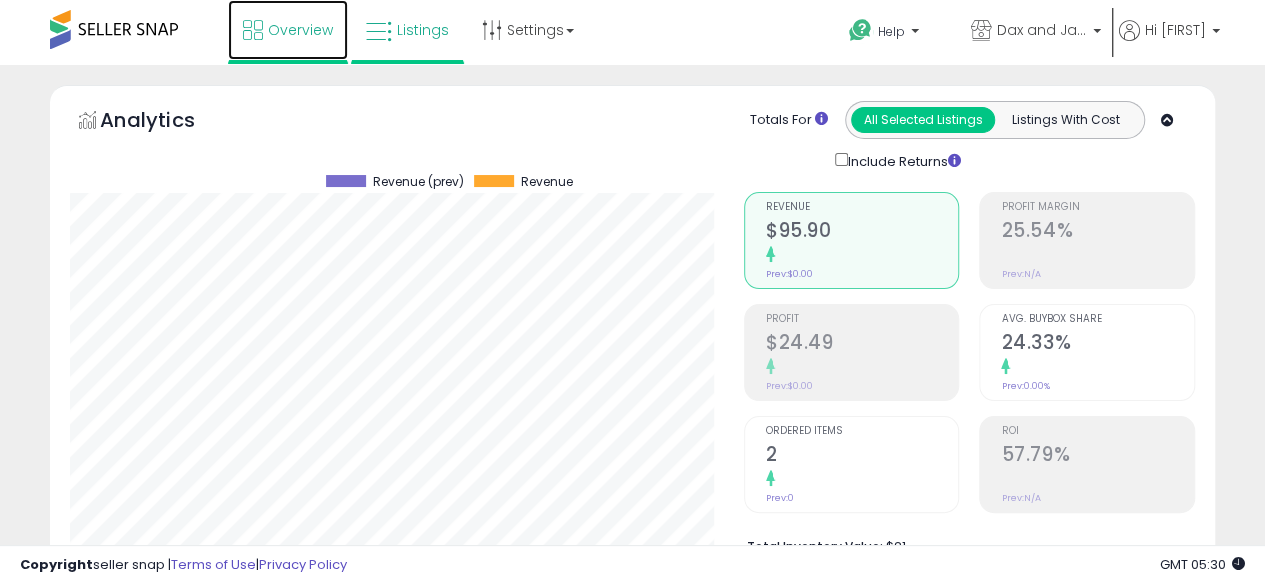 click on "Overview" at bounding box center (300, 30) 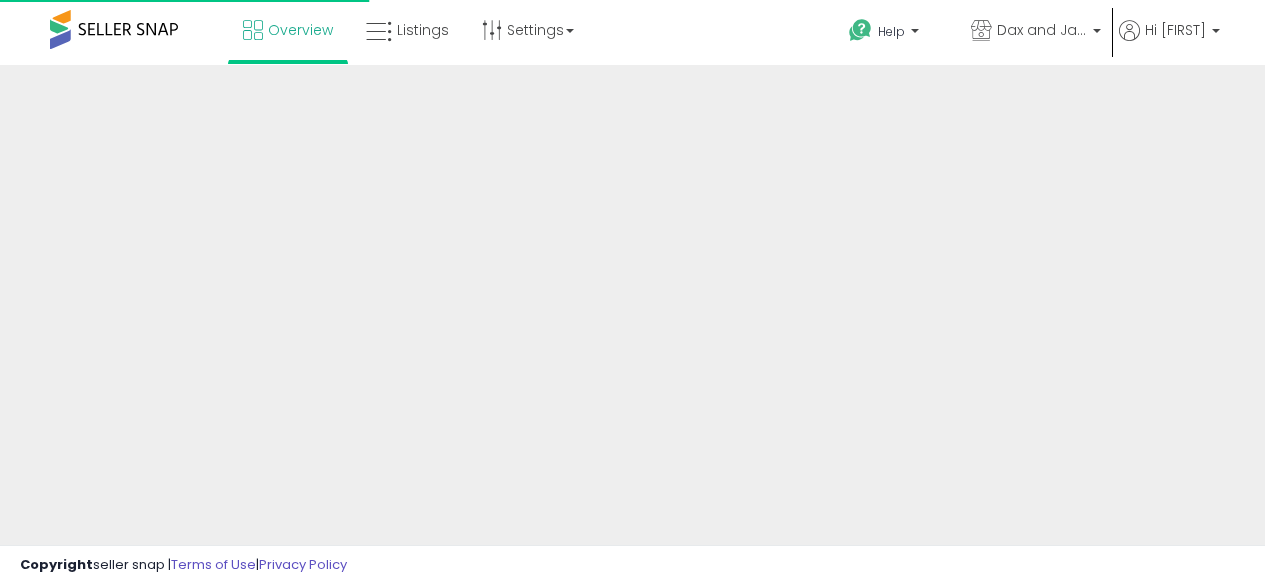 scroll, scrollTop: 0, scrollLeft: 0, axis: both 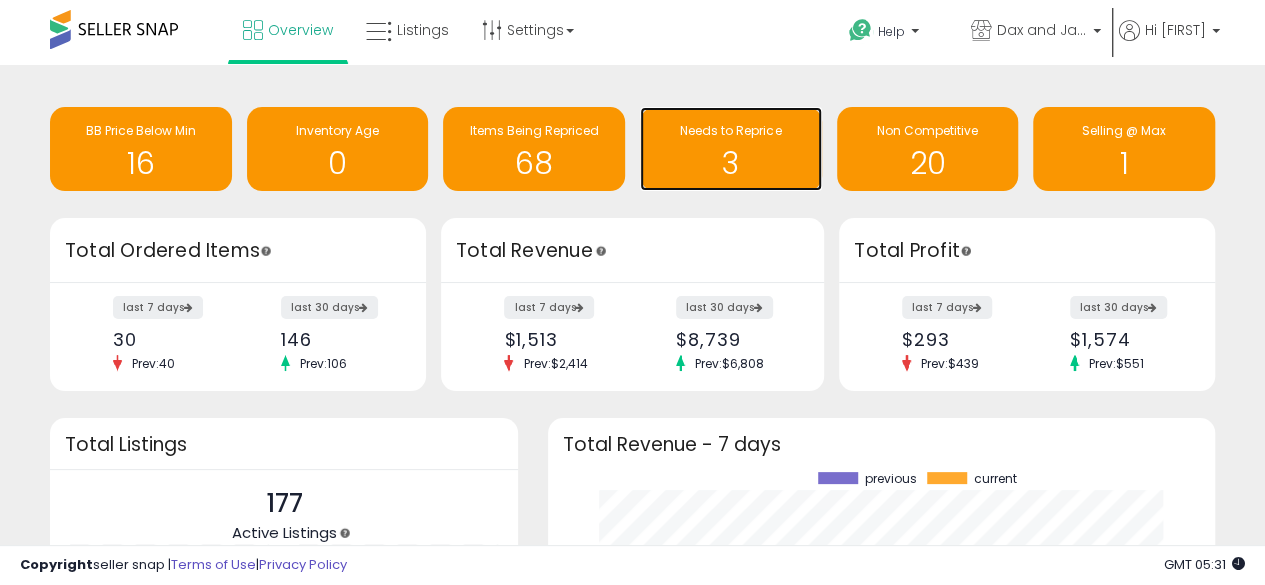 click on "3" at bounding box center [731, 163] 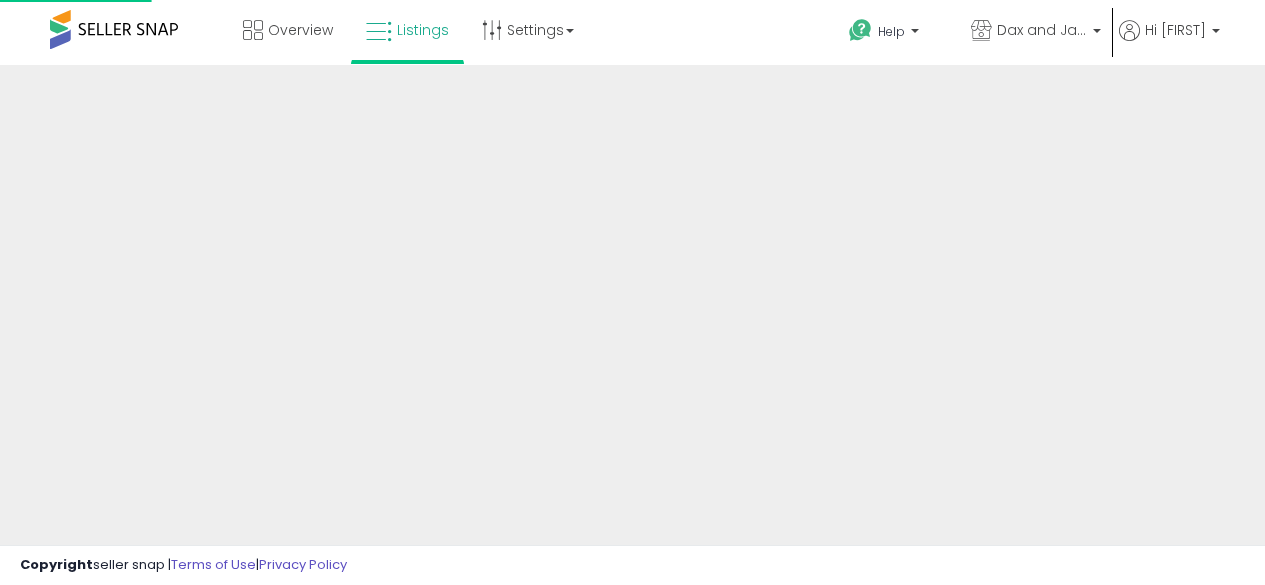 scroll, scrollTop: 0, scrollLeft: 0, axis: both 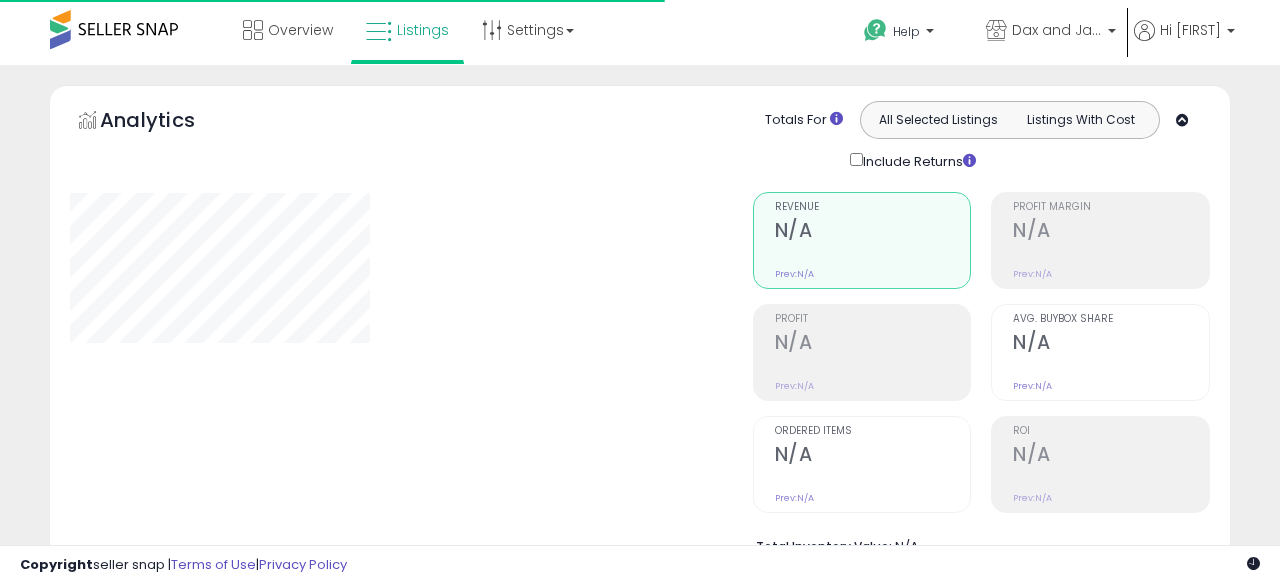 select on "**" 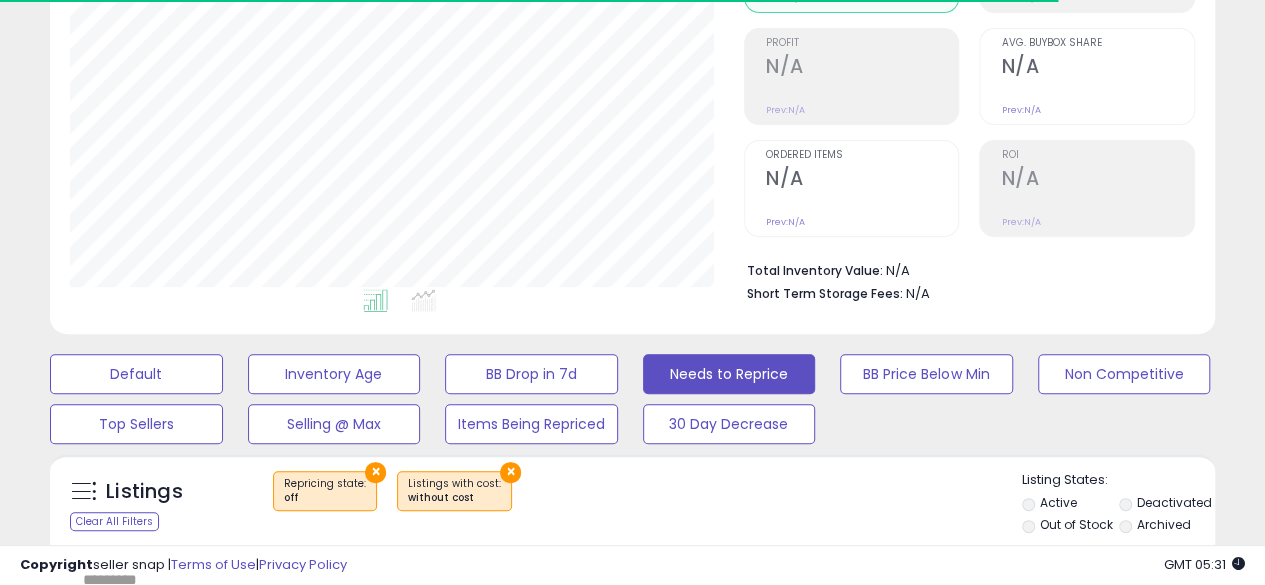 scroll, scrollTop: 336, scrollLeft: 0, axis: vertical 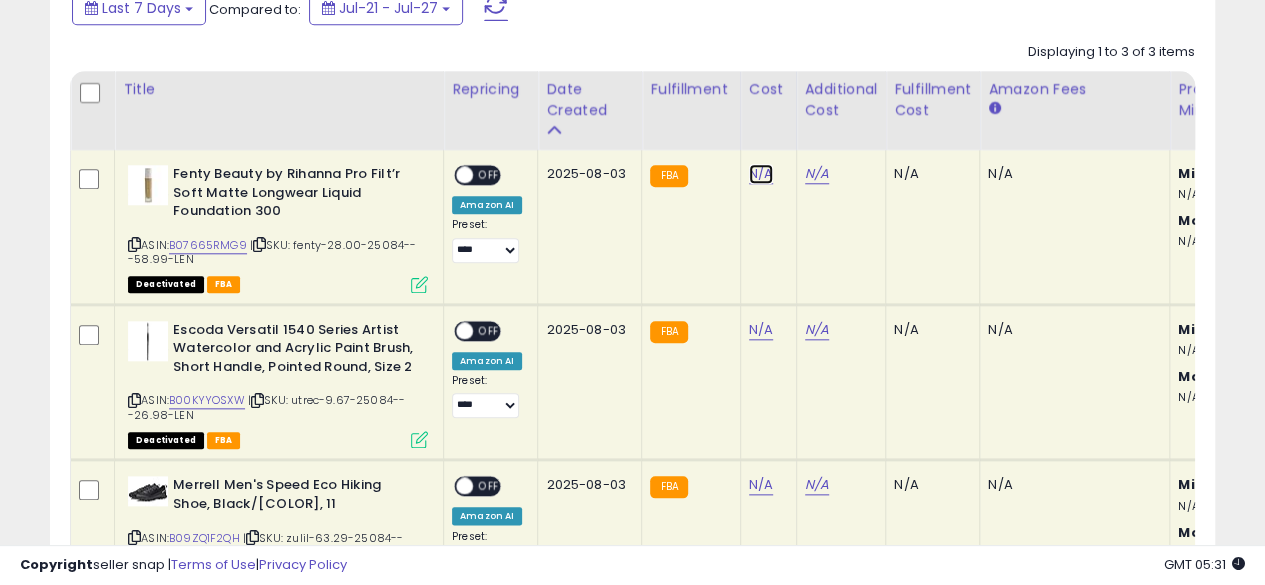 click on "N/A" at bounding box center [761, 174] 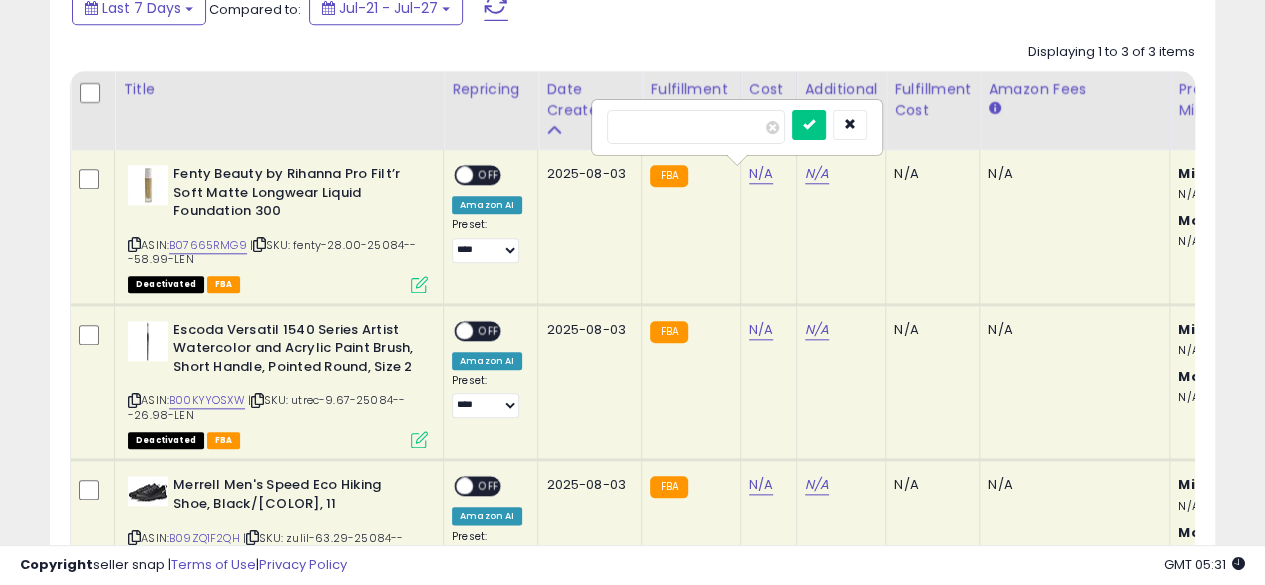 type on "*****" 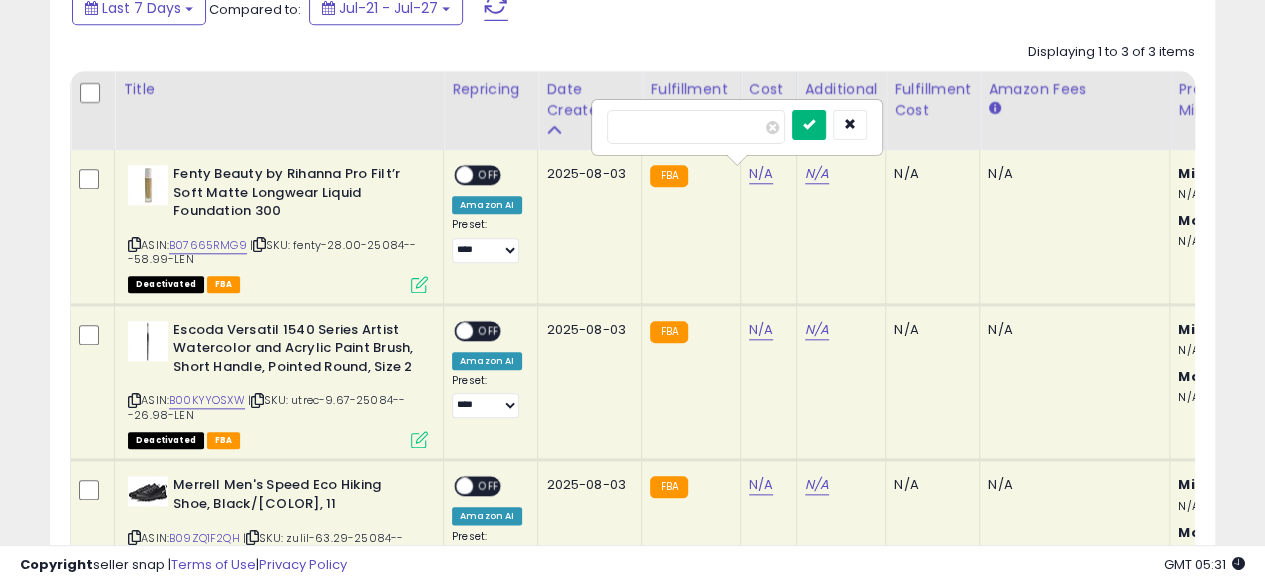 click at bounding box center [809, 125] 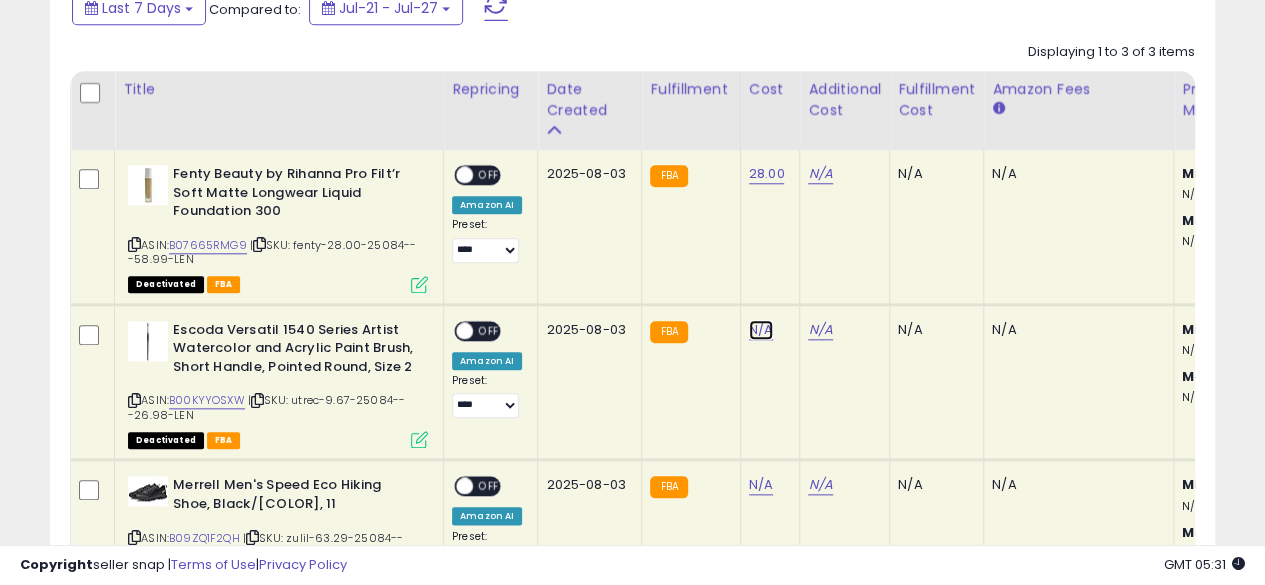 click on "N/A" at bounding box center [761, 330] 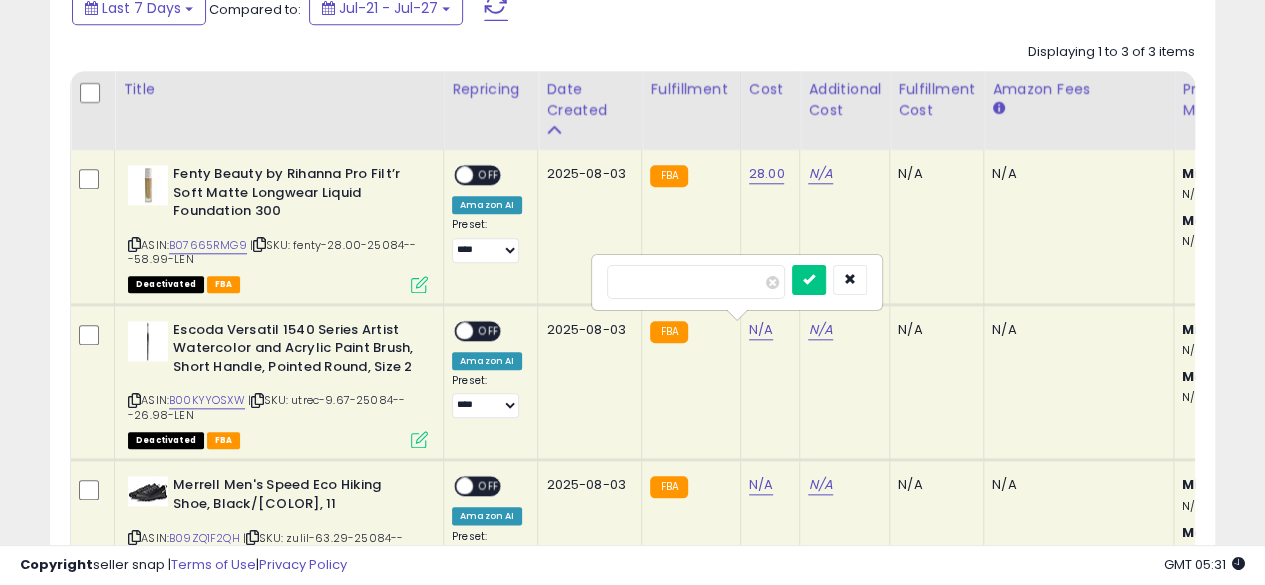 type on "****" 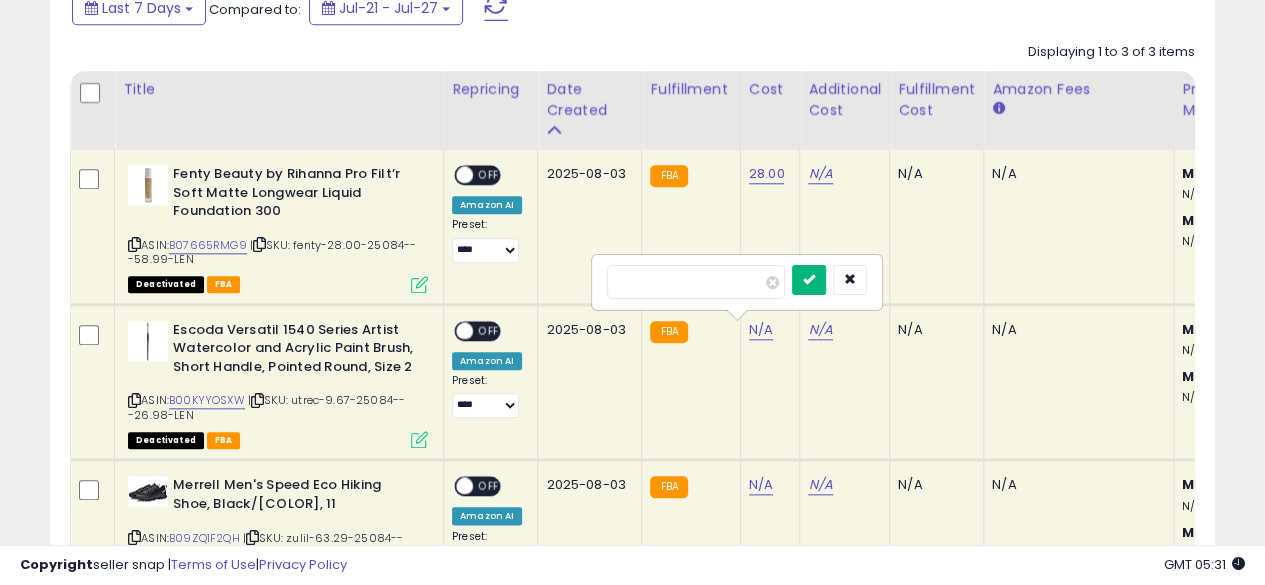 click at bounding box center (809, 280) 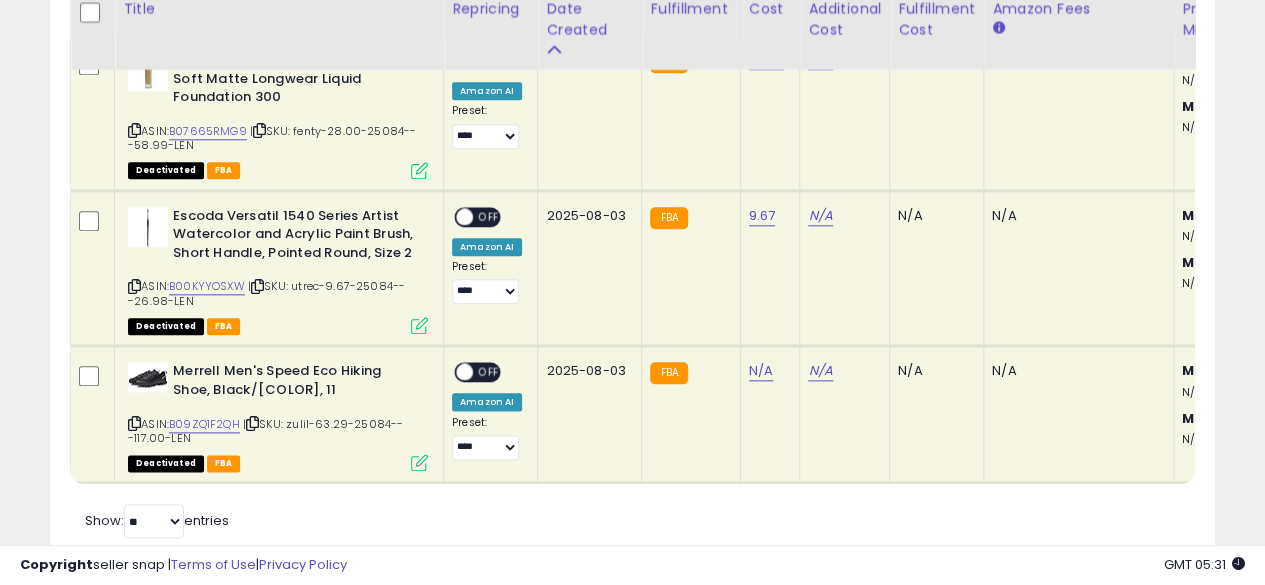 scroll, scrollTop: 1018, scrollLeft: 0, axis: vertical 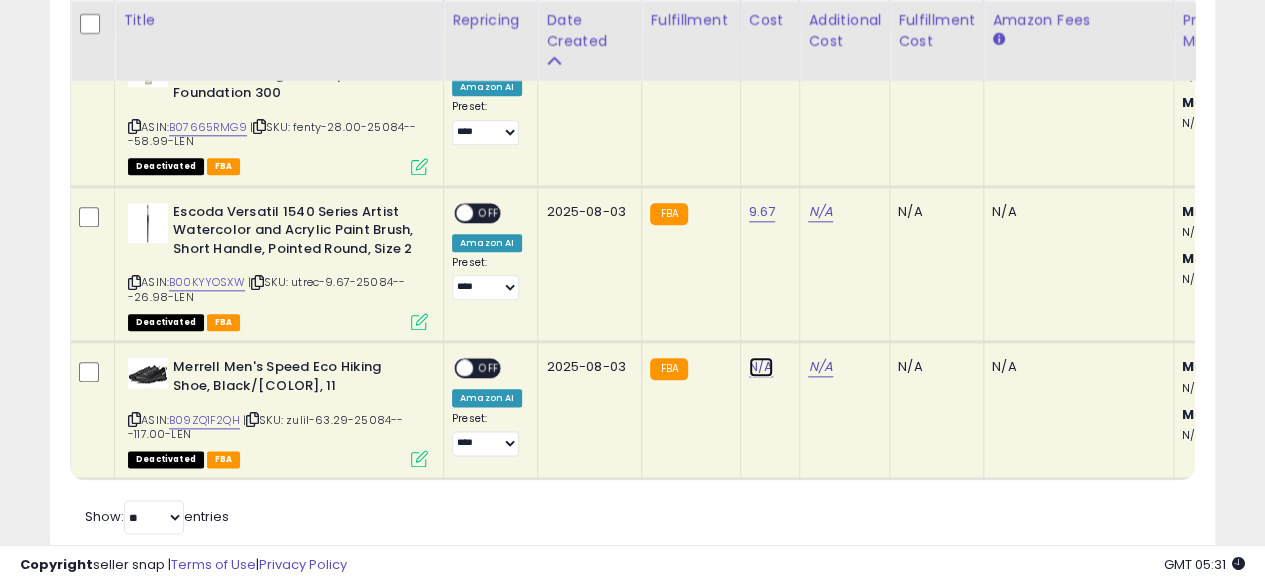 click on "N/A" at bounding box center (761, 367) 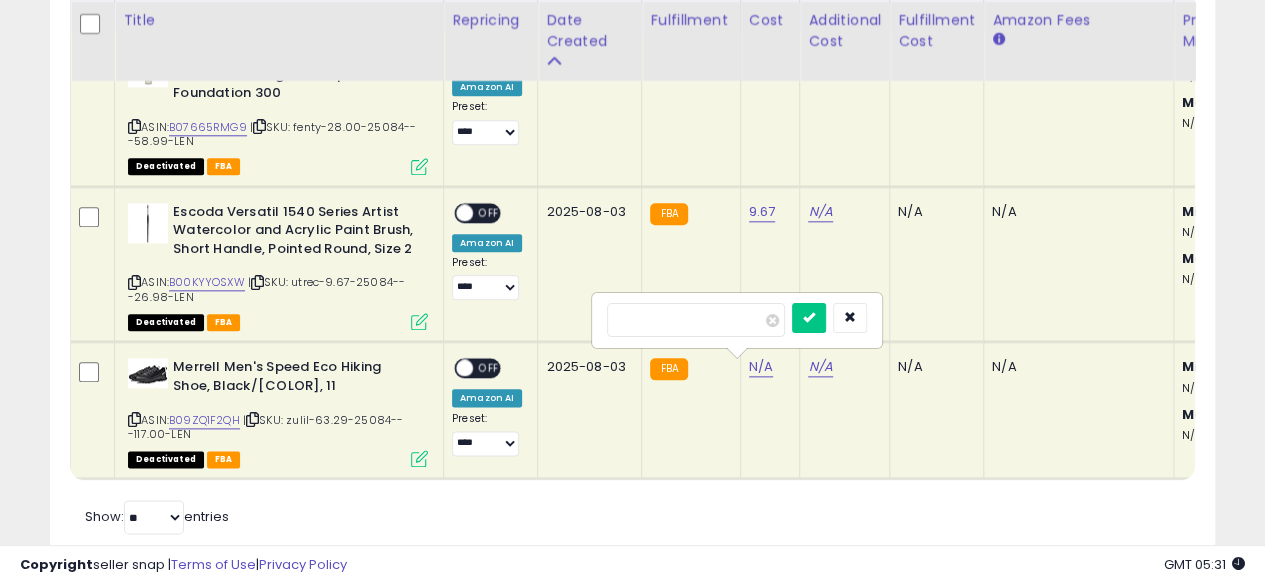 type on "*****" 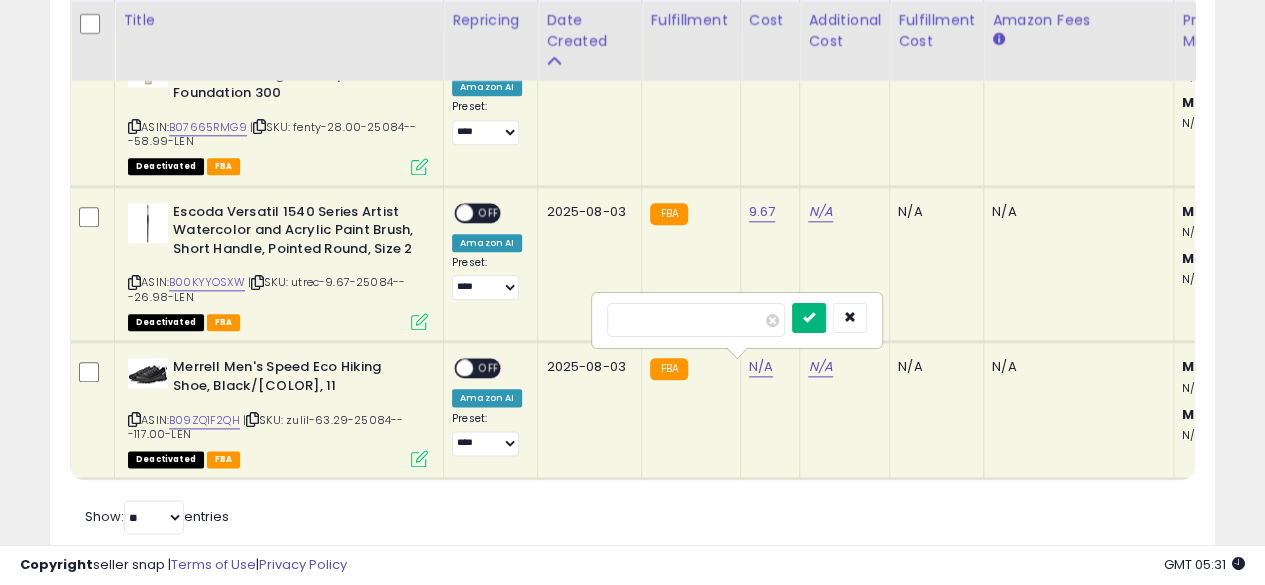 click at bounding box center (809, 318) 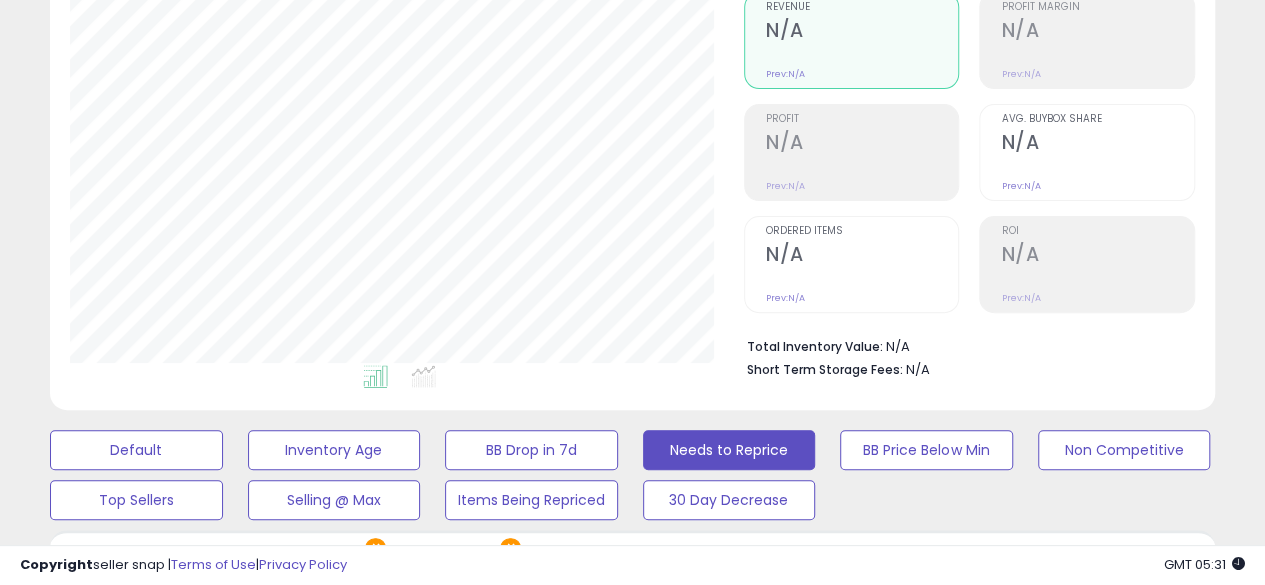 scroll, scrollTop: 0, scrollLeft: 0, axis: both 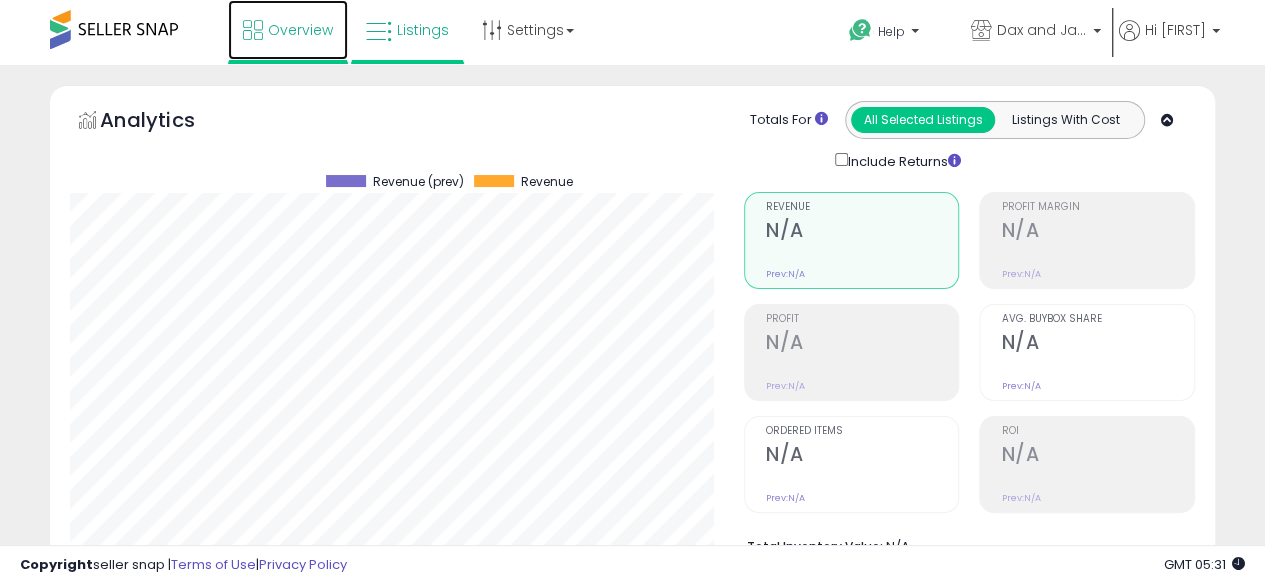 click on "Overview" at bounding box center (288, 30) 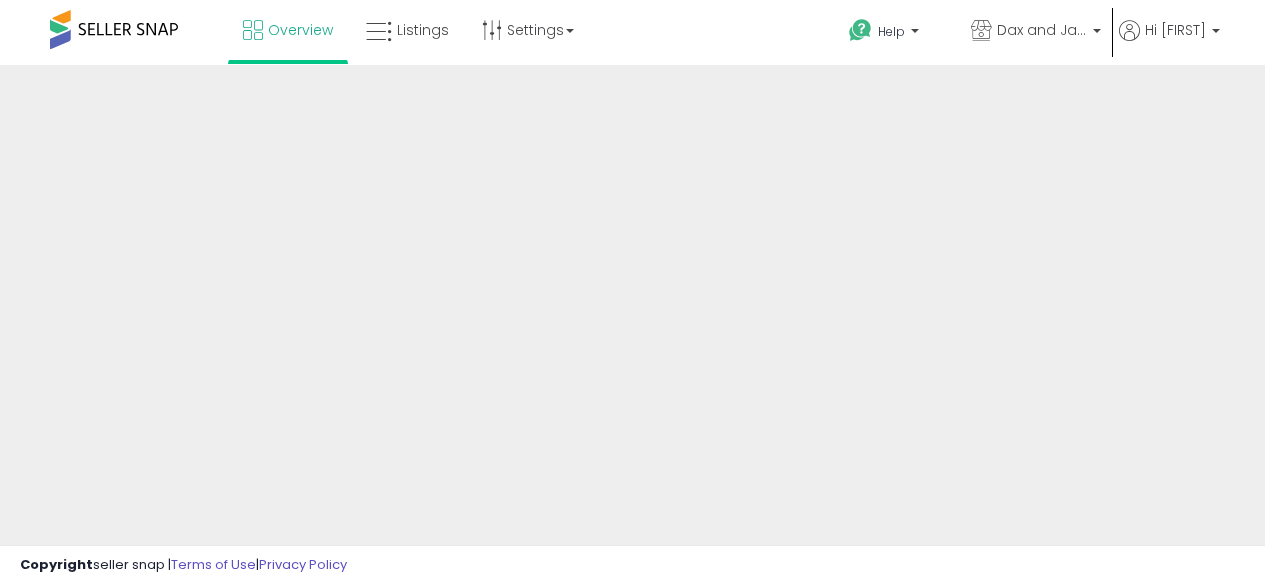 scroll, scrollTop: 0, scrollLeft: 0, axis: both 